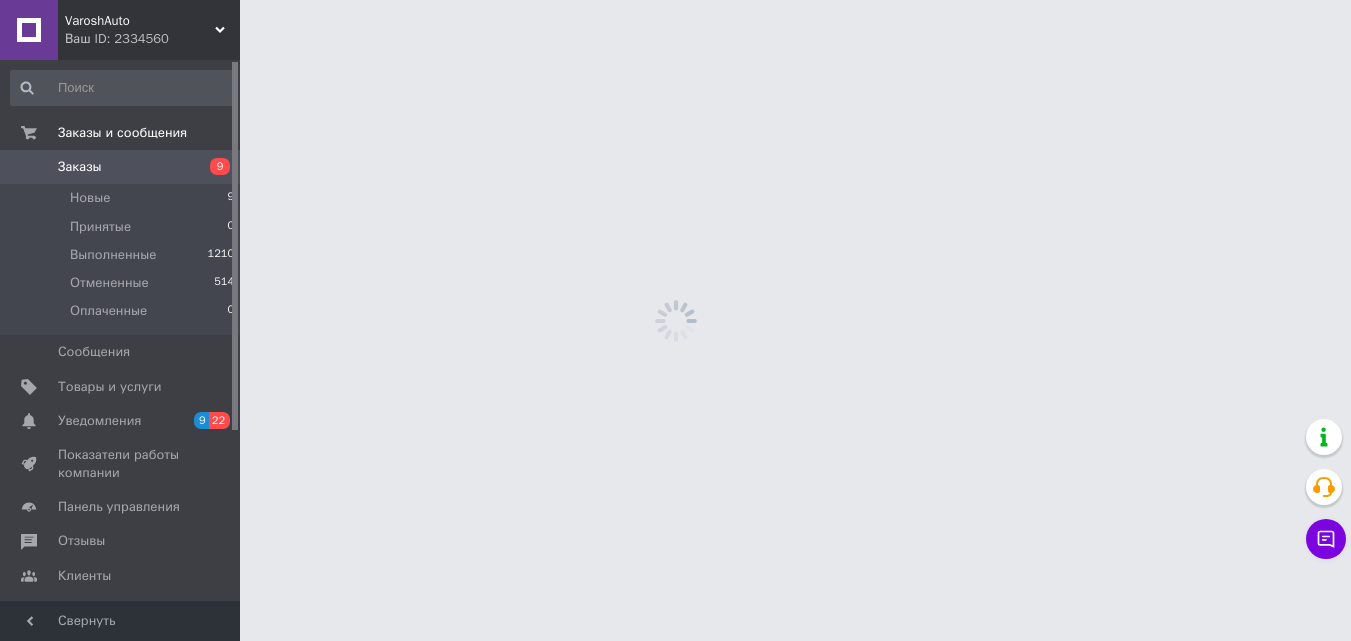 scroll, scrollTop: 0, scrollLeft: 0, axis: both 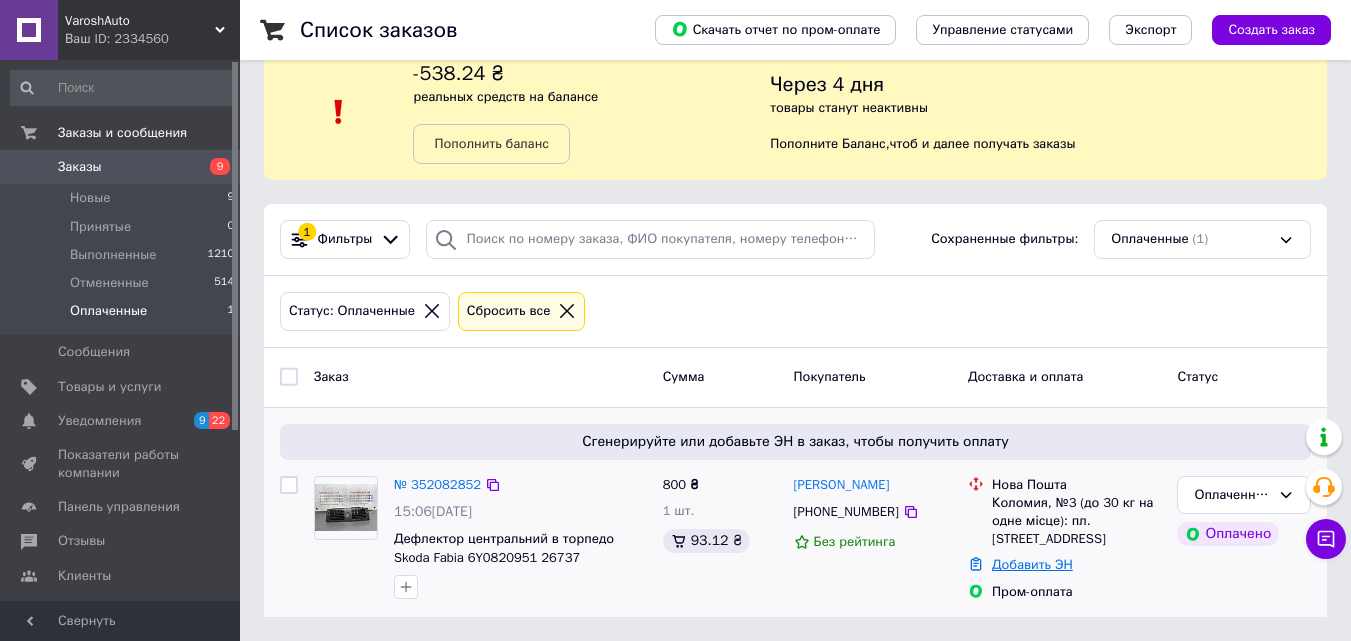 click on "Добавить ЭН" at bounding box center [1032, 564] 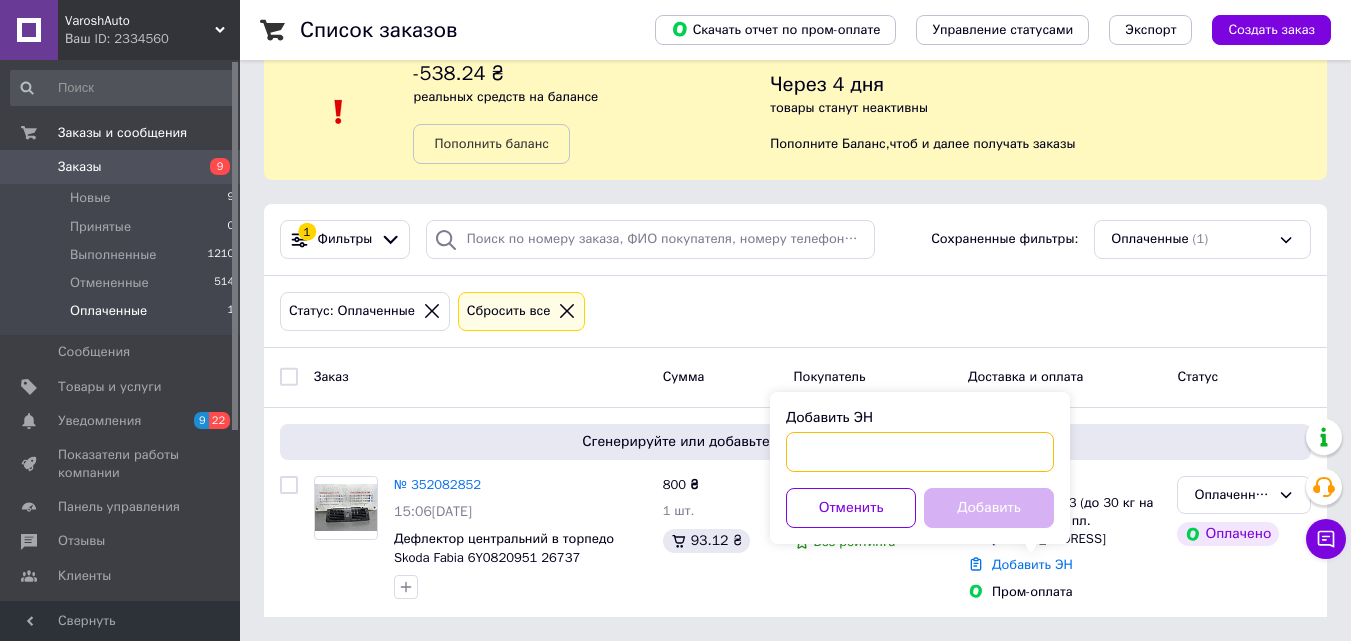 paste on "20451203169498" 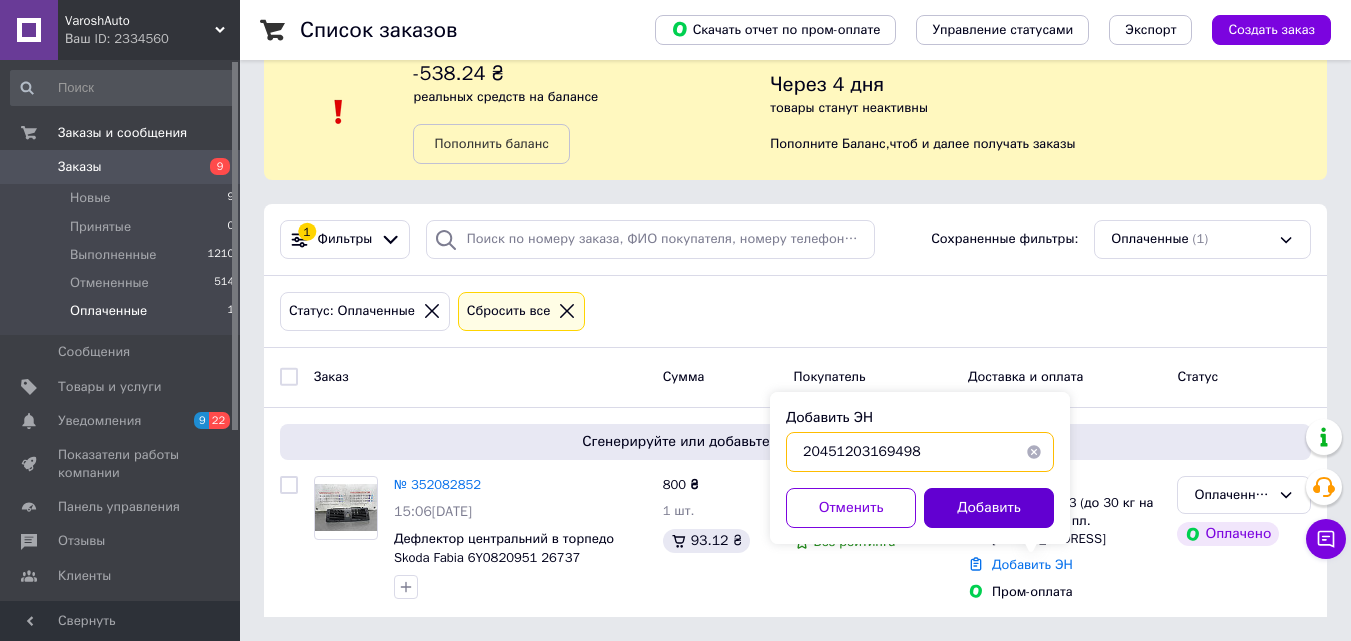 type on "20451203169498" 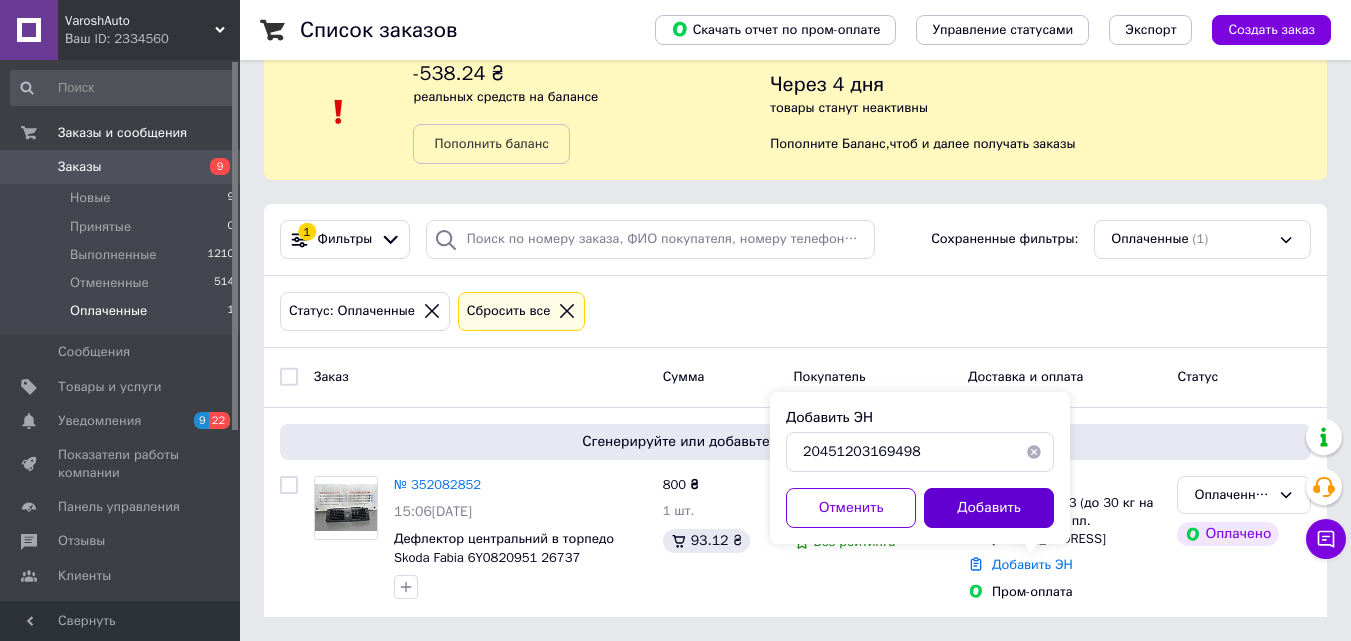 click on "Добавить" at bounding box center (989, 508) 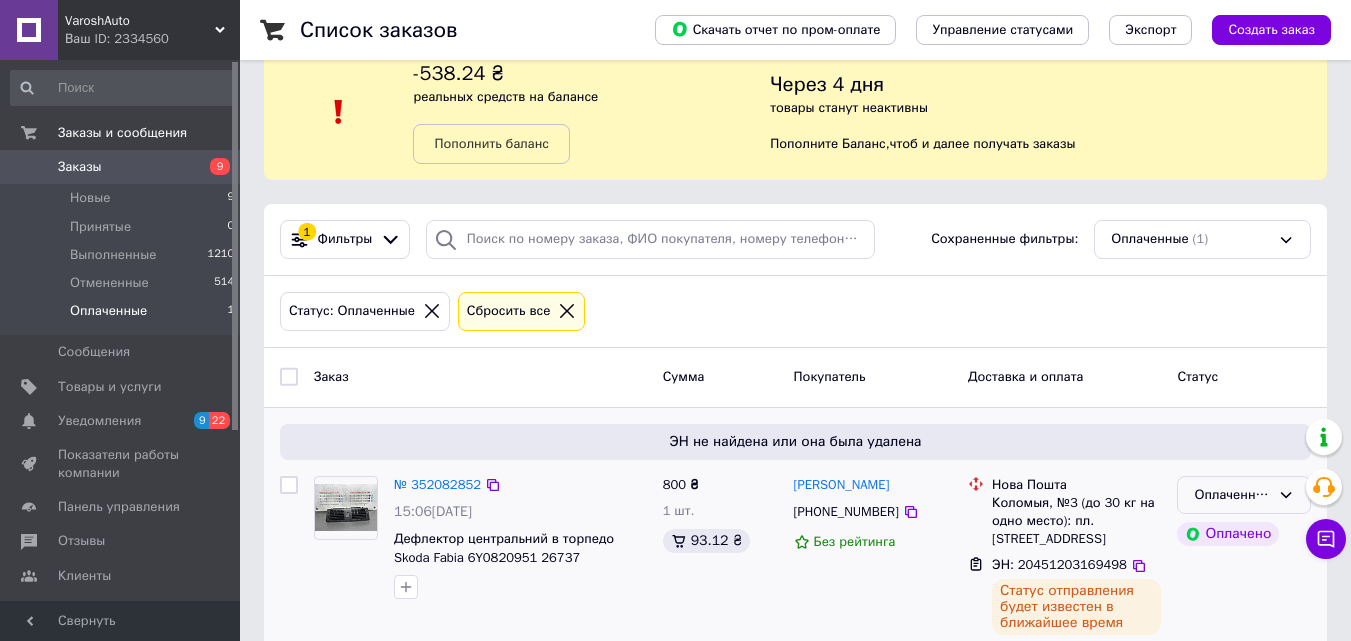 click 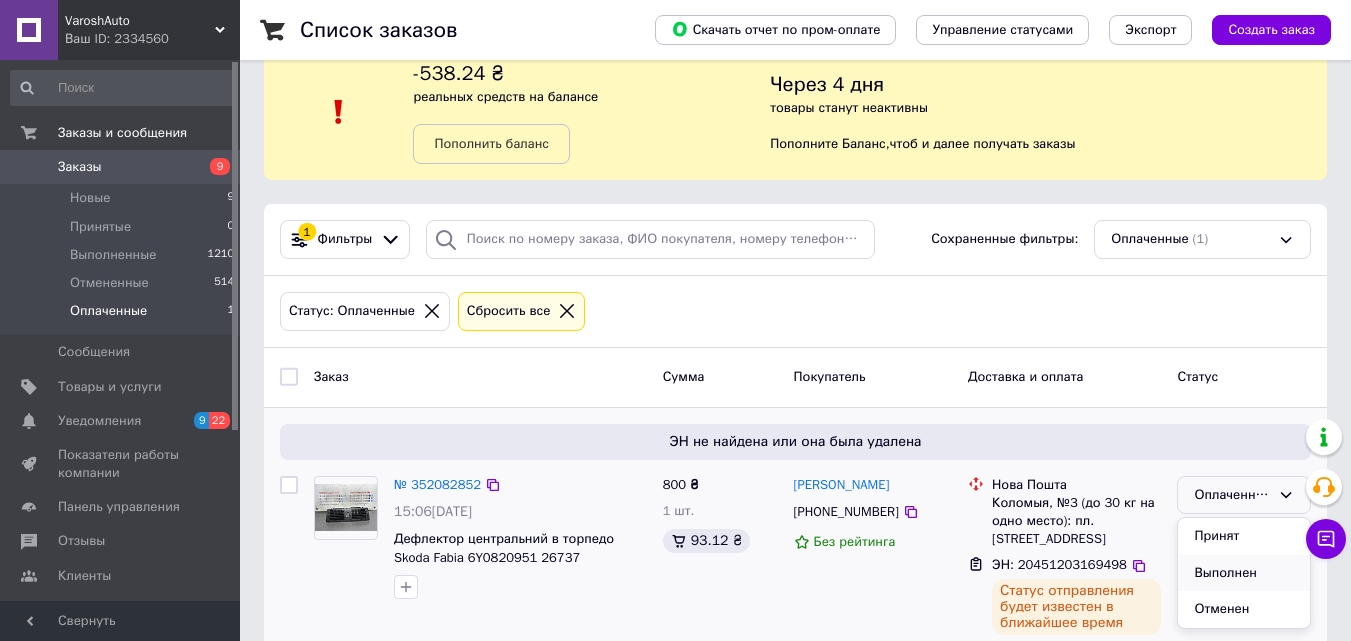 click on "Выполнен" at bounding box center [1244, 573] 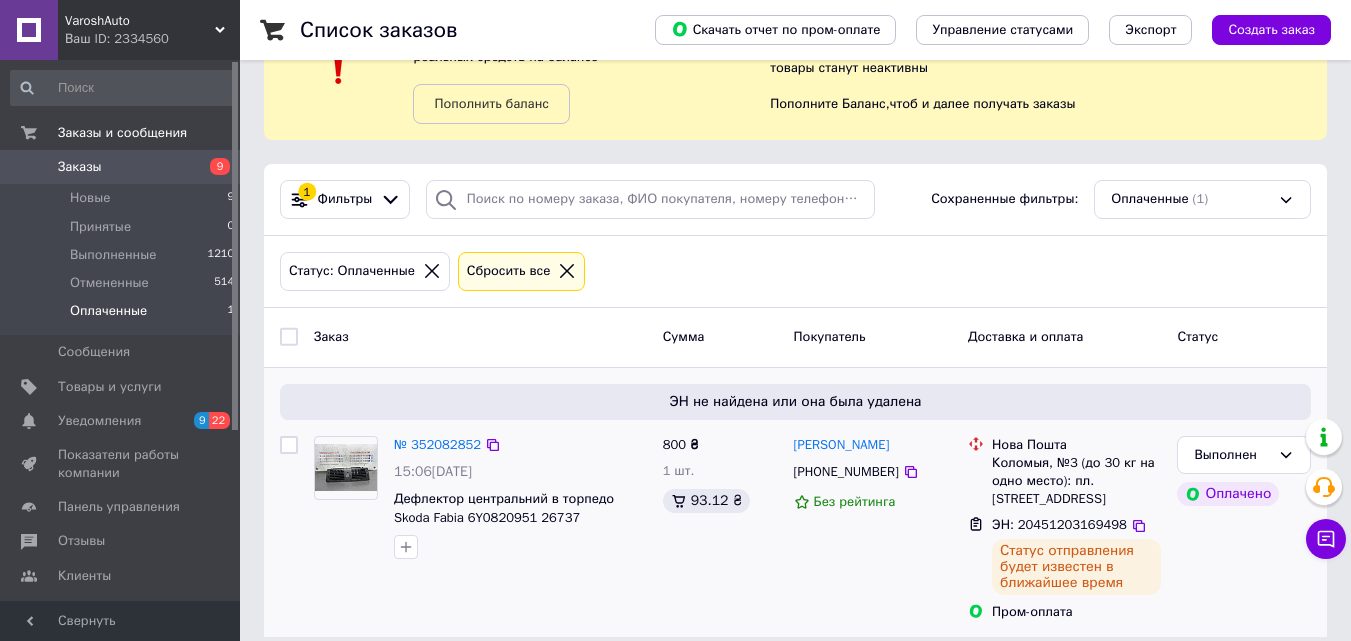 scroll, scrollTop: 100, scrollLeft: 0, axis: vertical 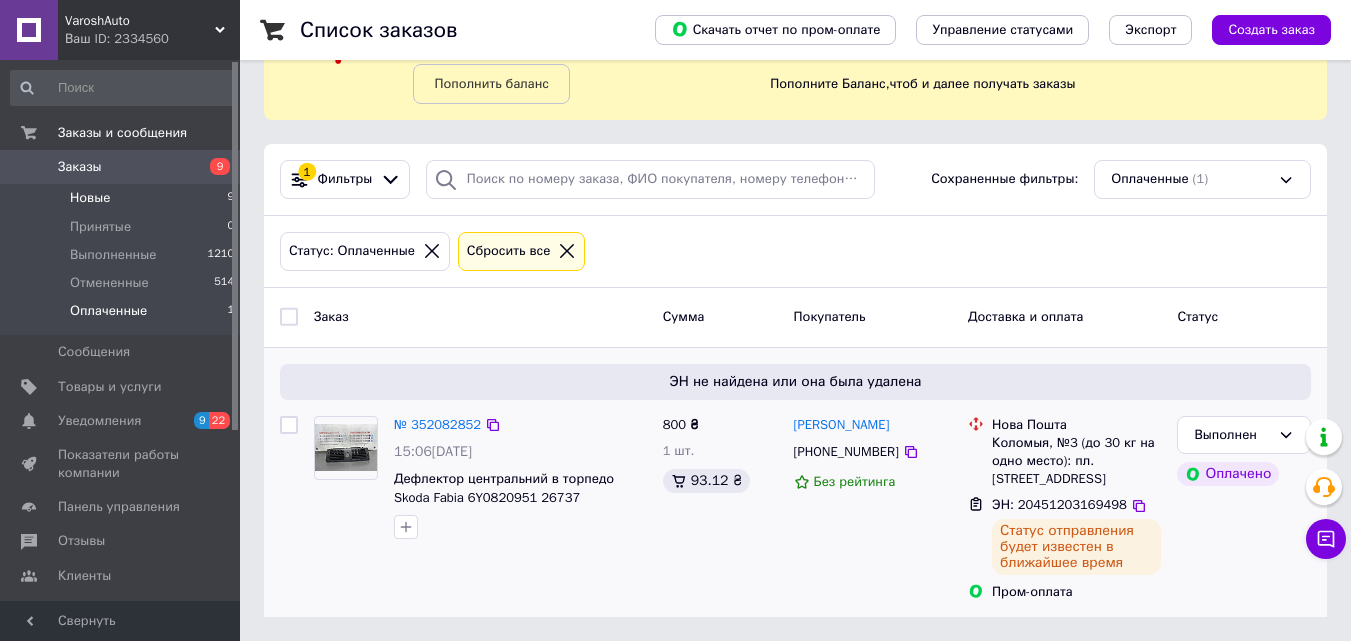 click on "Новые 9" at bounding box center (123, 198) 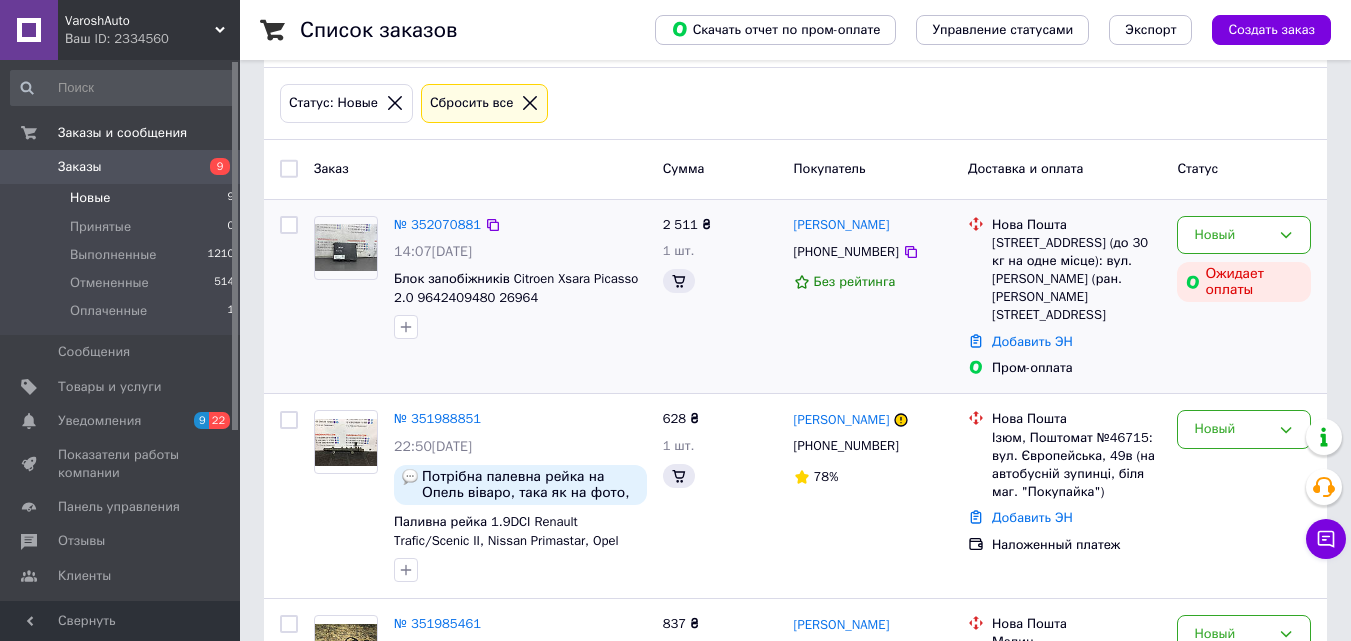 scroll, scrollTop: 300, scrollLeft: 0, axis: vertical 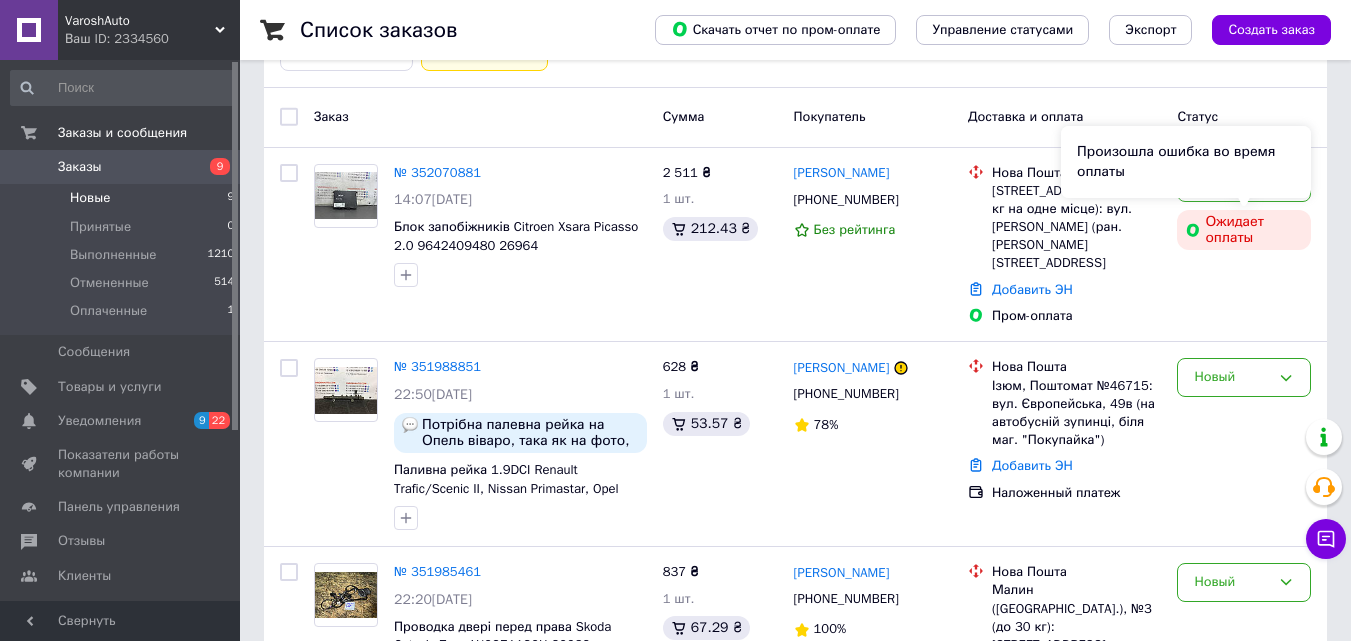 click on "Произошла ошибка во время оплаты" at bounding box center [1186, 162] 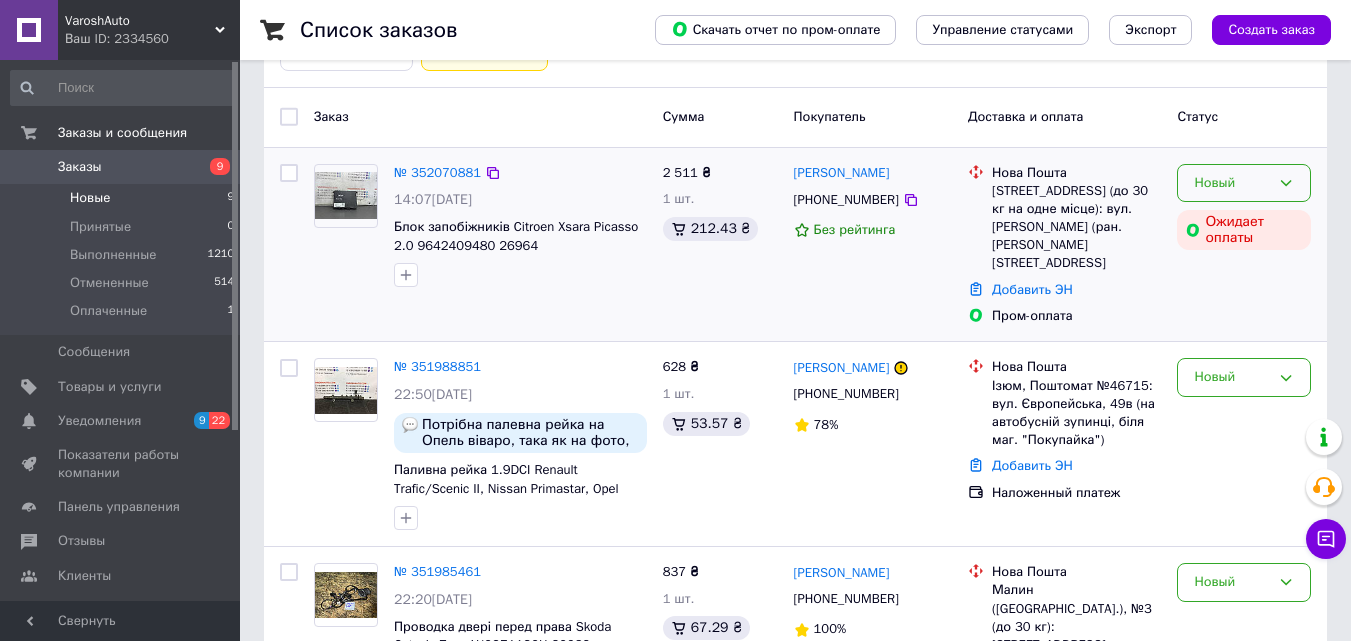 click on "Новый" at bounding box center (1232, 183) 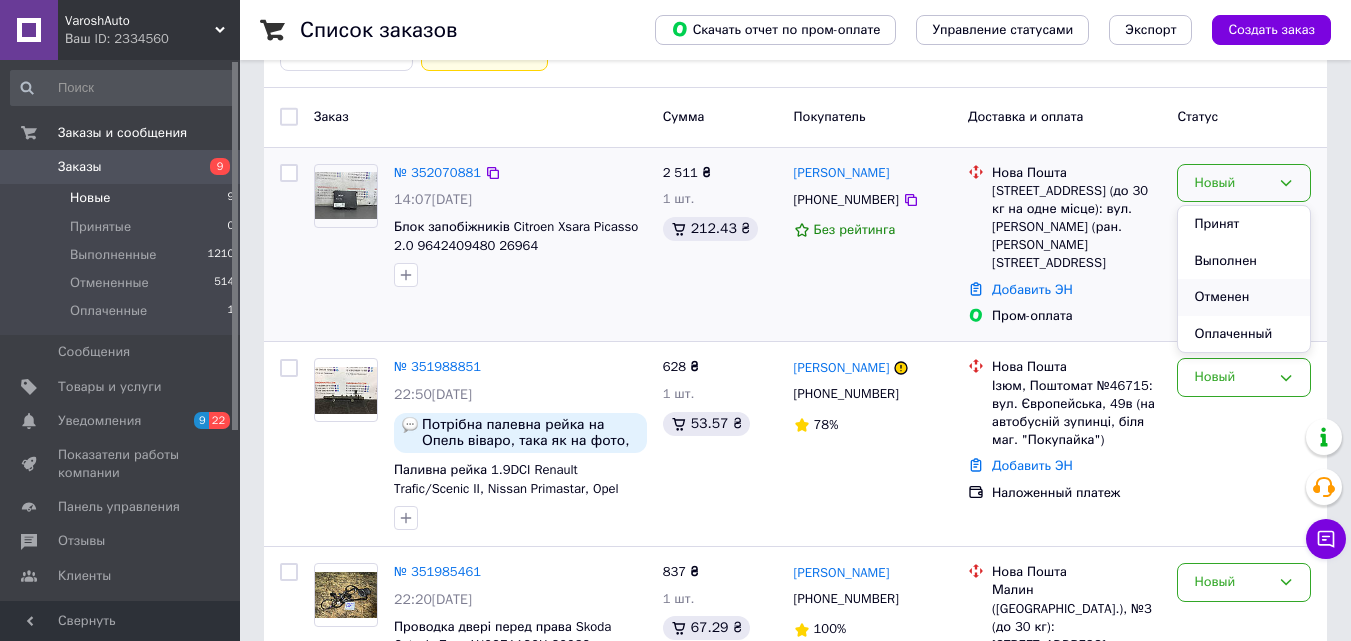 click on "Отменен" at bounding box center [1244, 297] 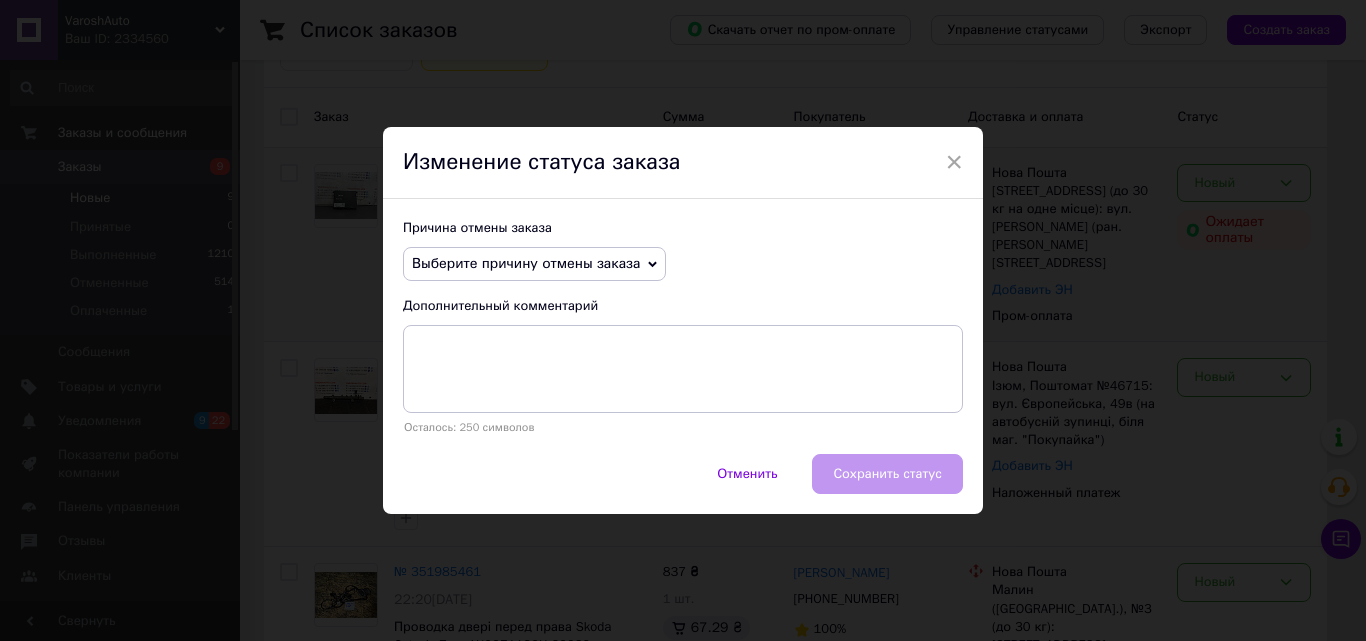 click 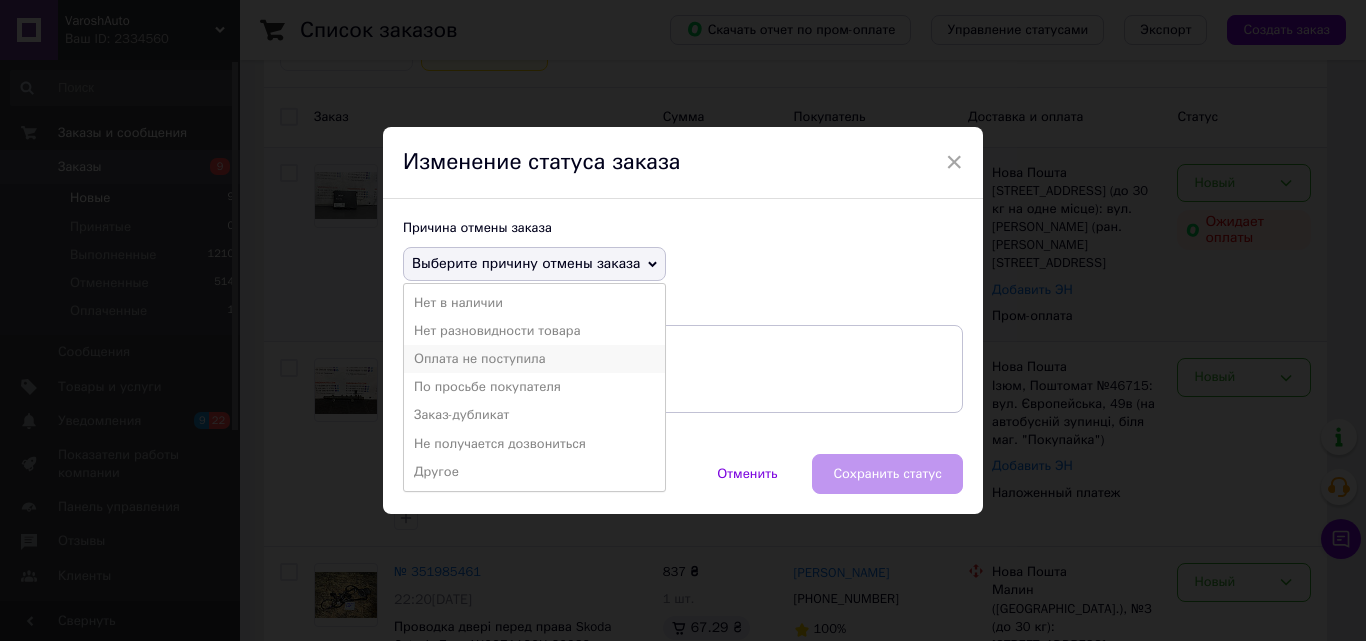 click on "Оплата не поступила" at bounding box center (534, 359) 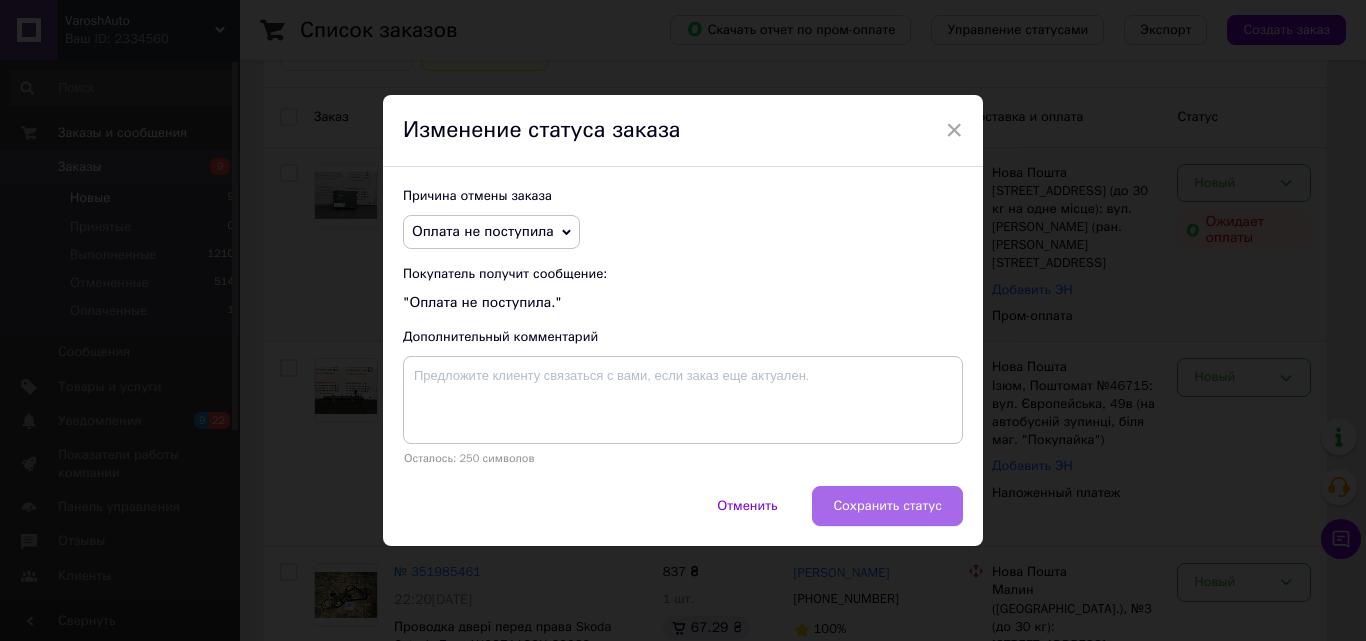 click on "Сохранить статус" at bounding box center [887, 506] 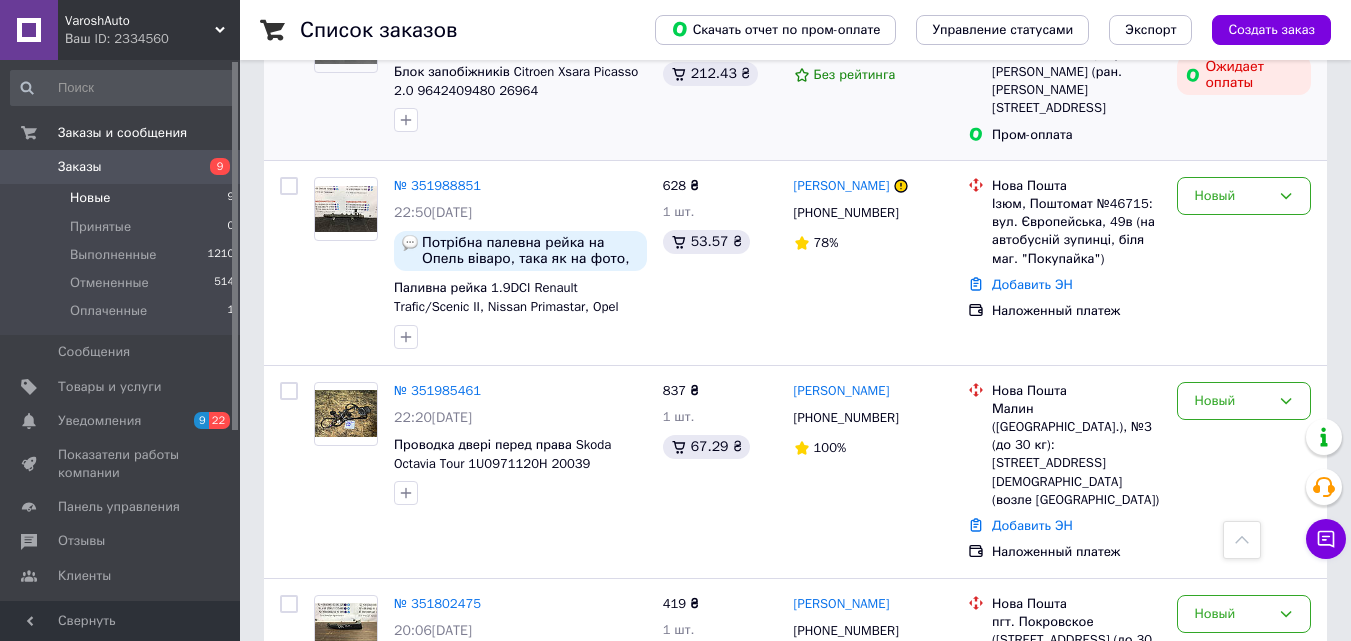 scroll, scrollTop: 200, scrollLeft: 0, axis: vertical 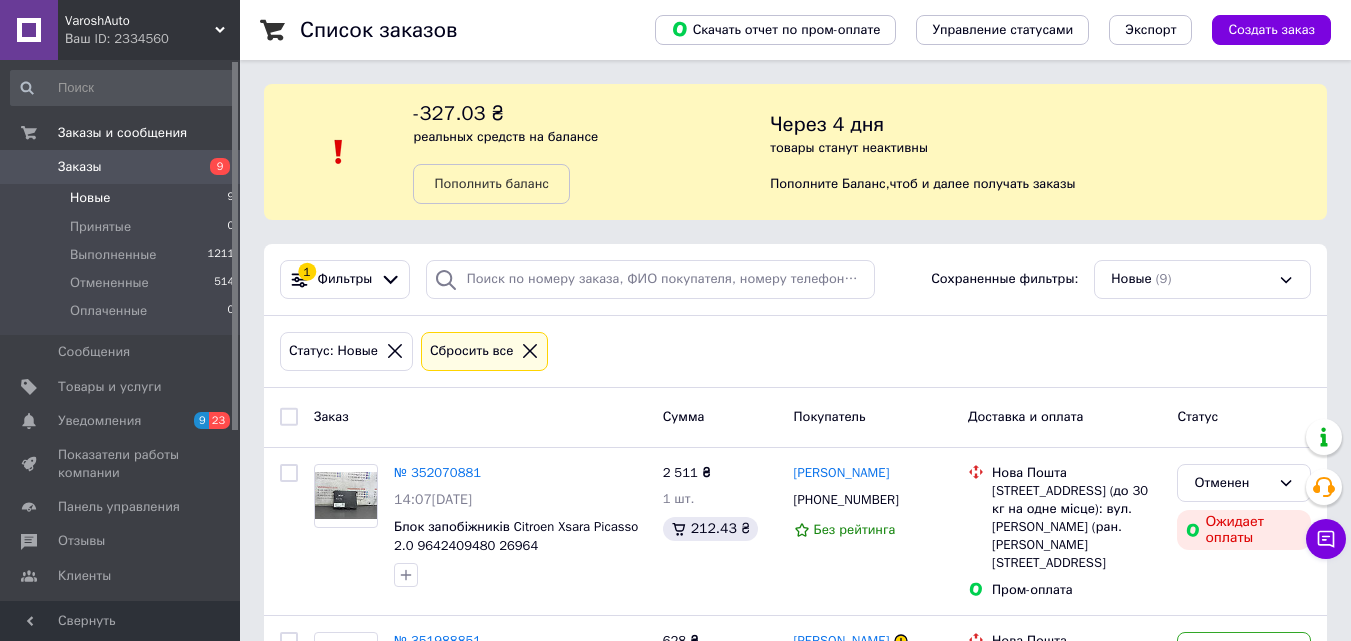 click on "Новые 9" at bounding box center [123, 198] 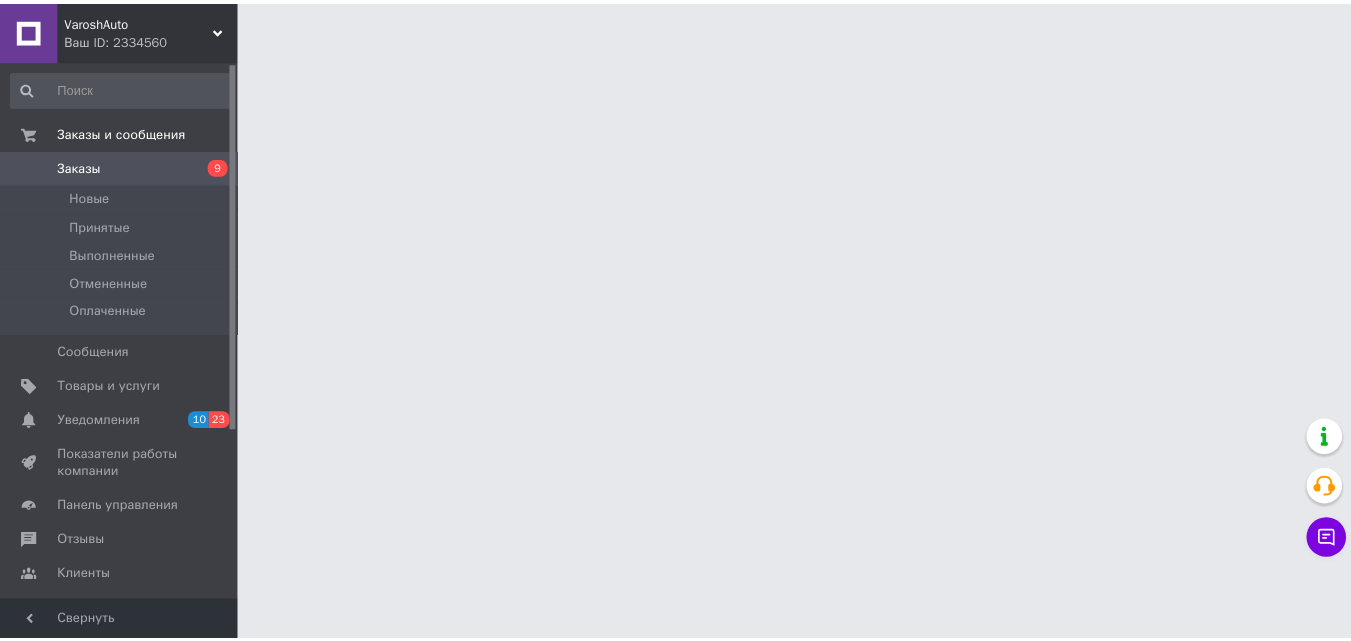 scroll, scrollTop: 0, scrollLeft: 0, axis: both 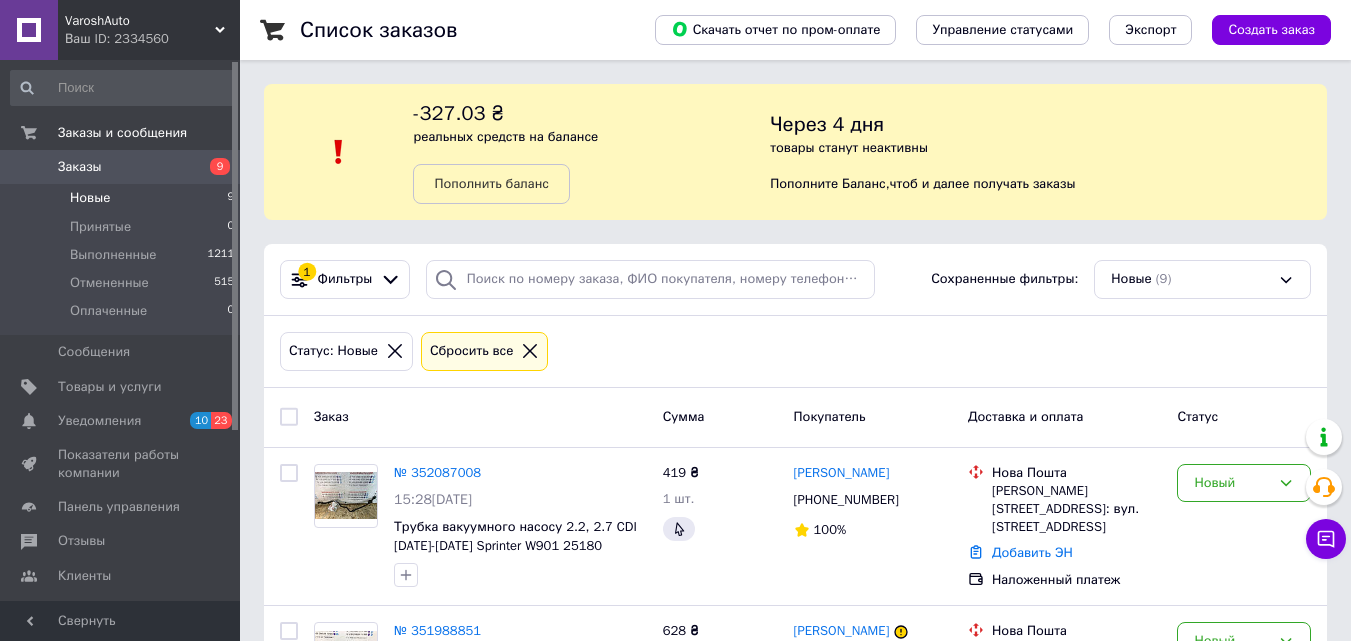 click on "Новые" at bounding box center [90, 198] 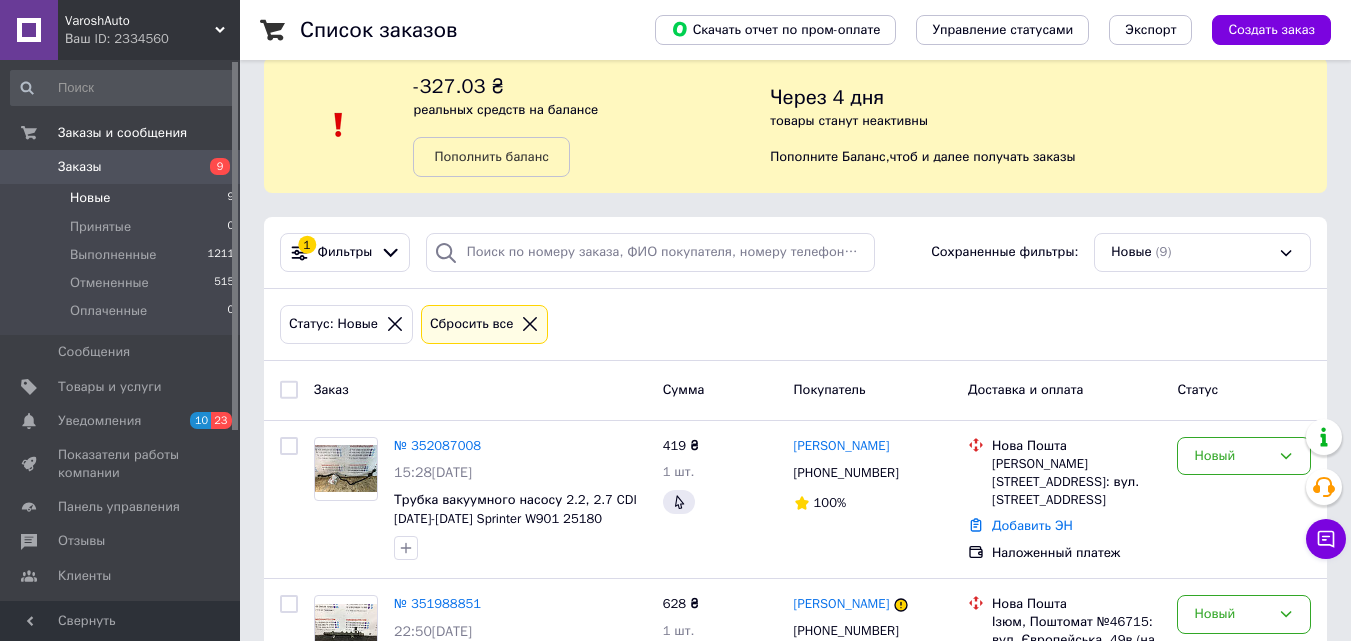 scroll, scrollTop: 200, scrollLeft: 0, axis: vertical 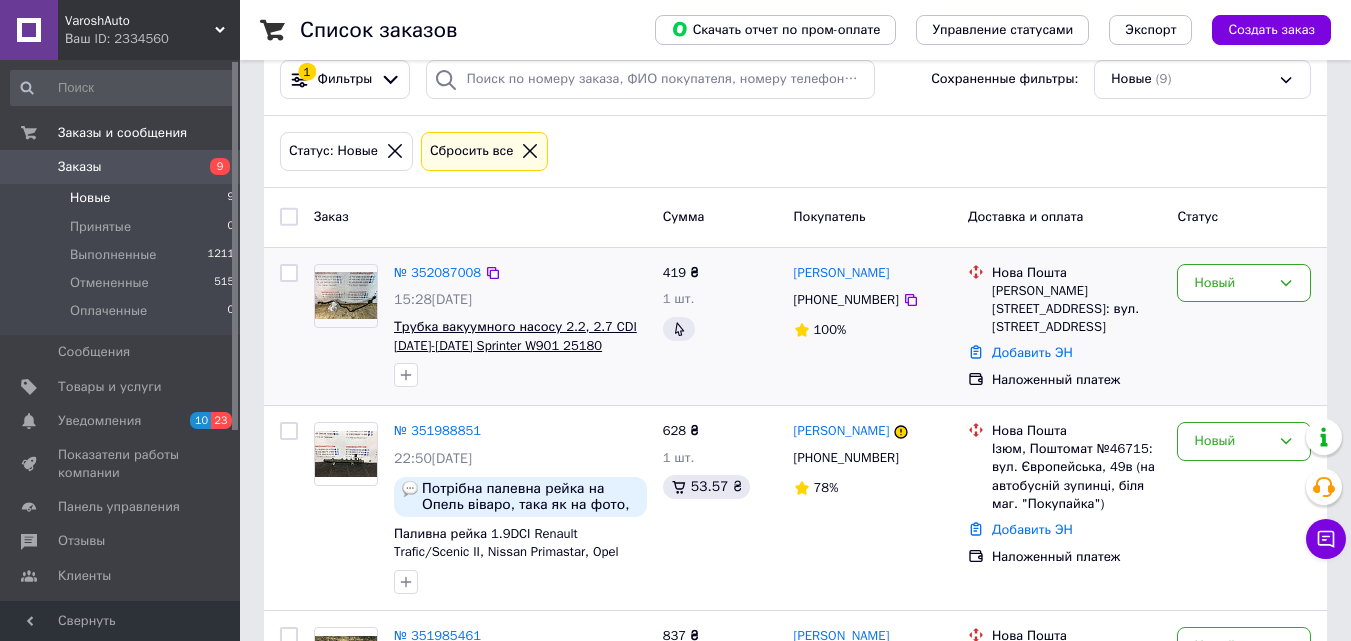 click on "Трубка вакуумного насосу 2.2, 2.7 CDI 2000-2006 Sprinter W901 25180" at bounding box center [515, 336] 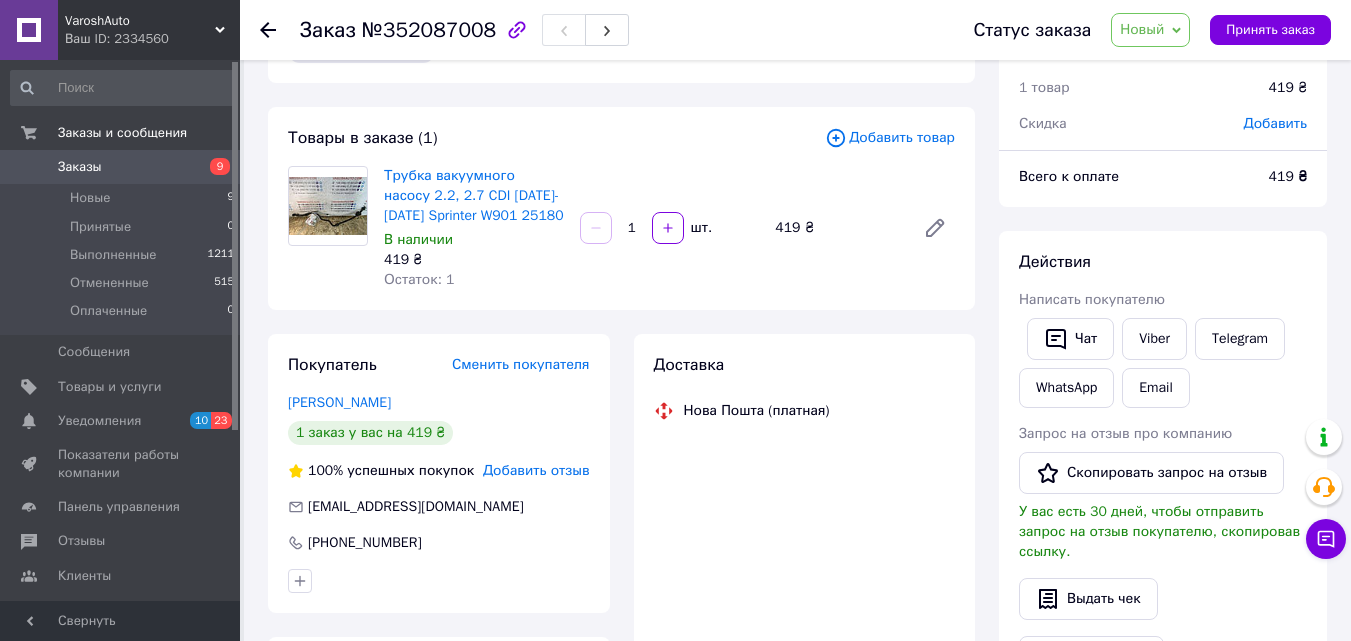 scroll, scrollTop: 100, scrollLeft: 0, axis: vertical 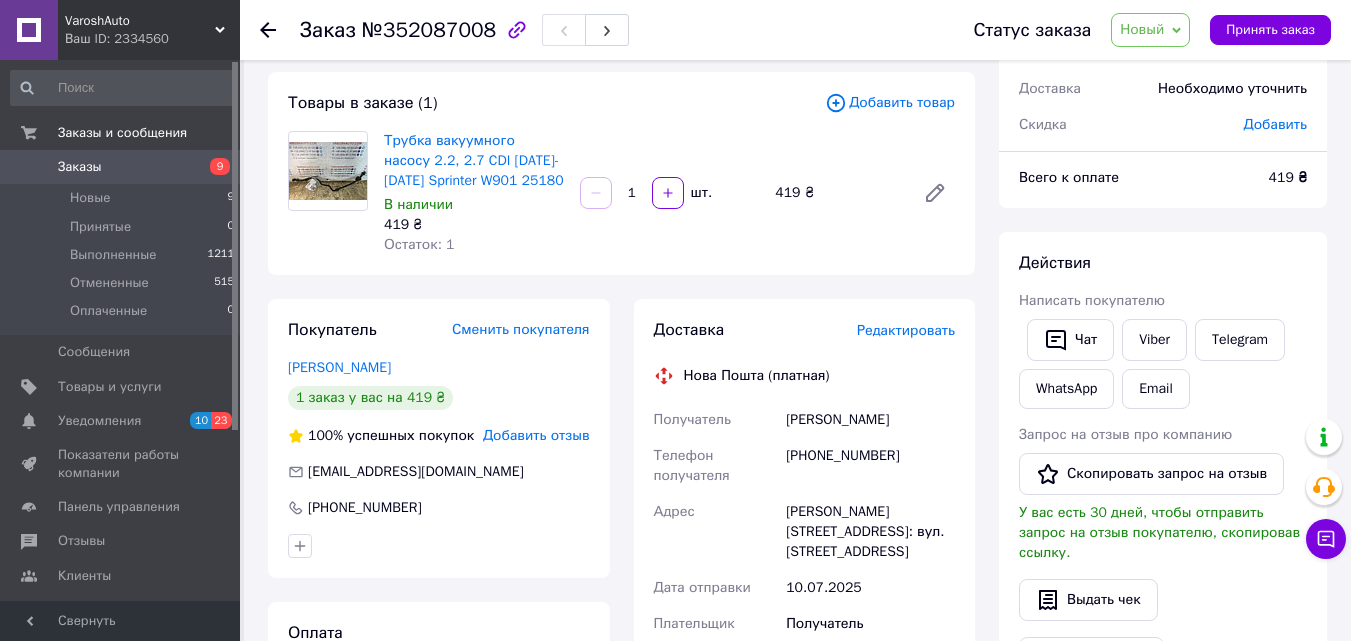 click on "Написать покупателю" at bounding box center (1163, 301) 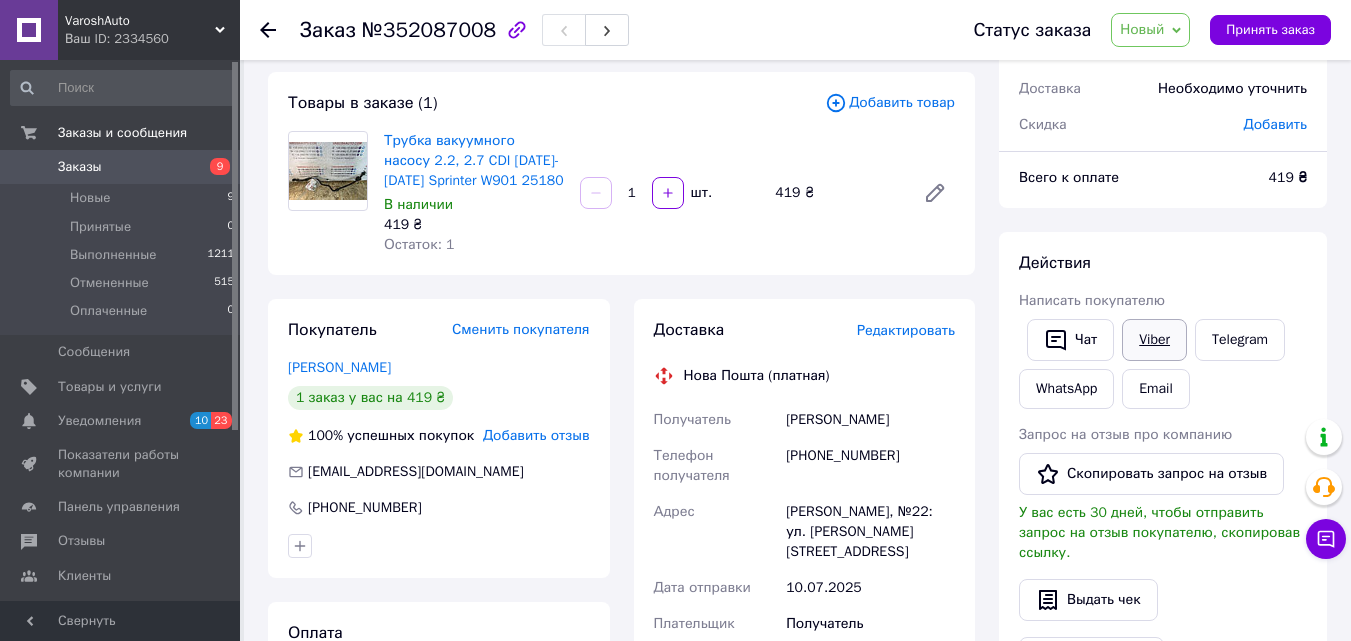 click on "Viber" at bounding box center (1154, 340) 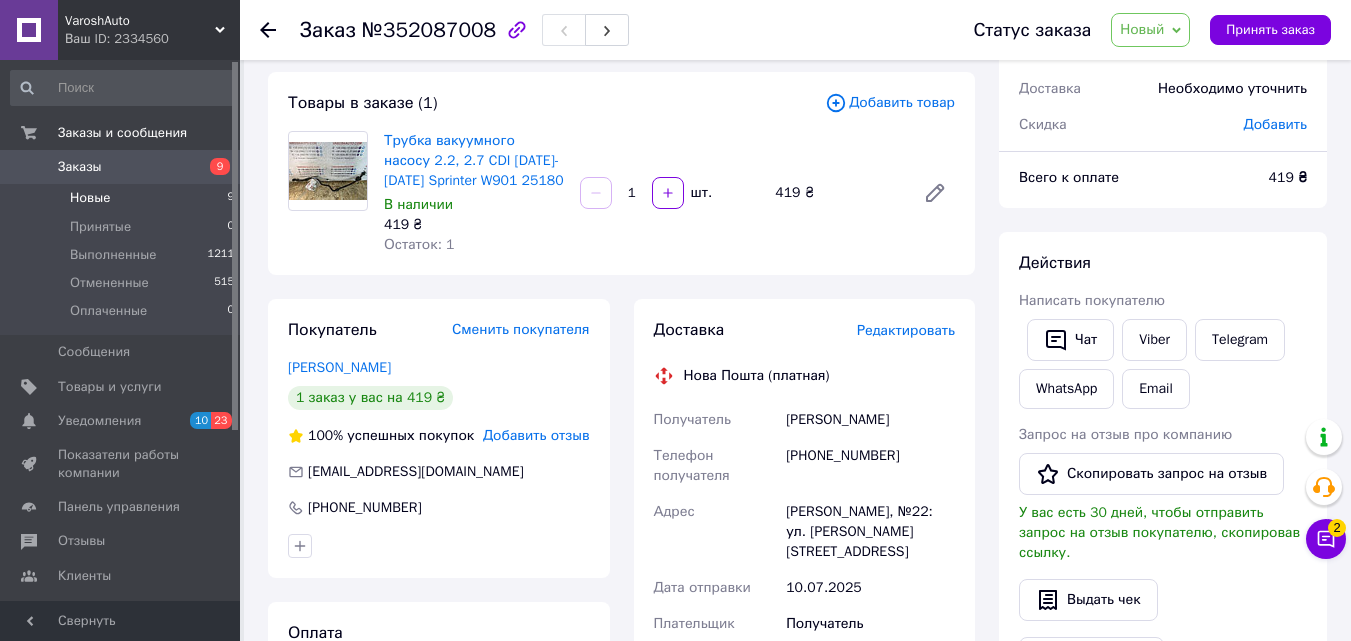 click on "Новые 9" at bounding box center (123, 198) 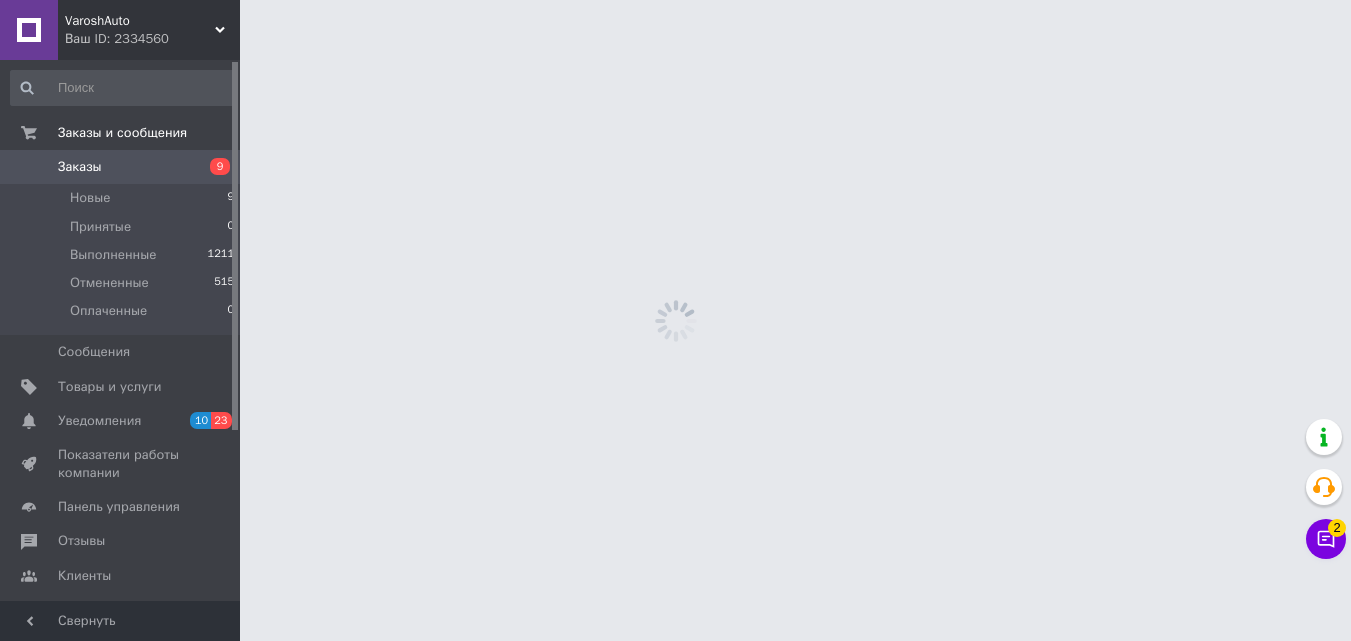 scroll, scrollTop: 0, scrollLeft: 0, axis: both 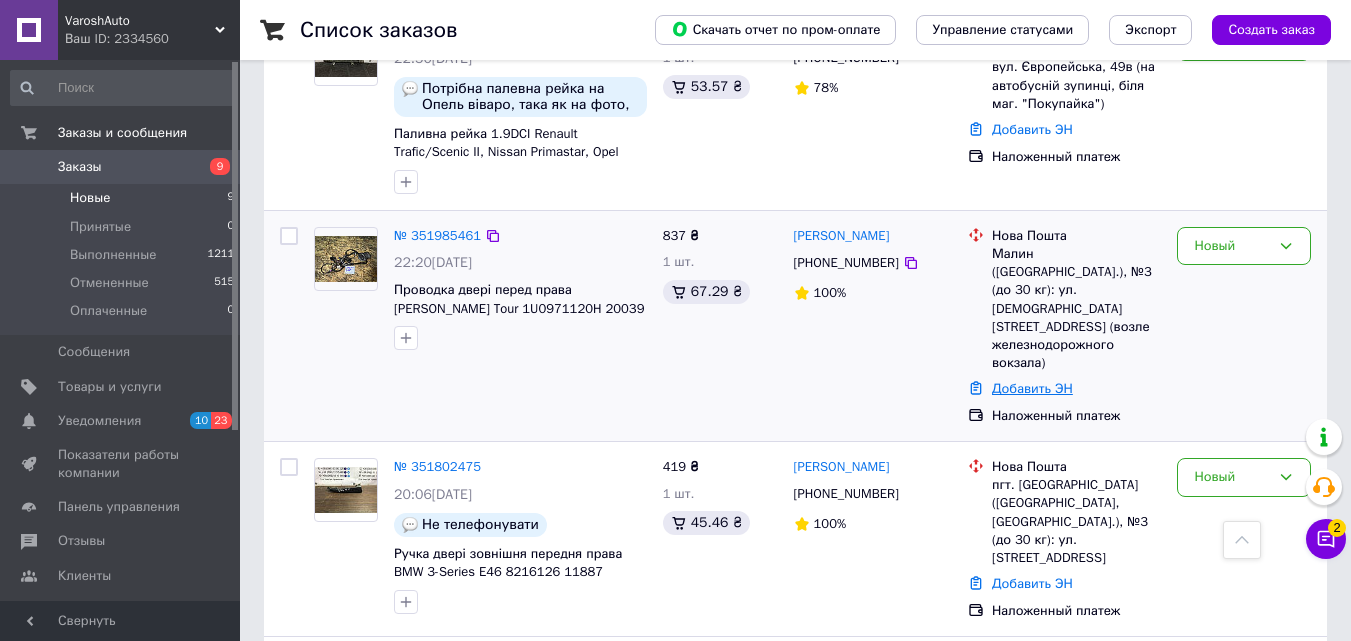 click on "Добавить ЭН" at bounding box center (1032, 388) 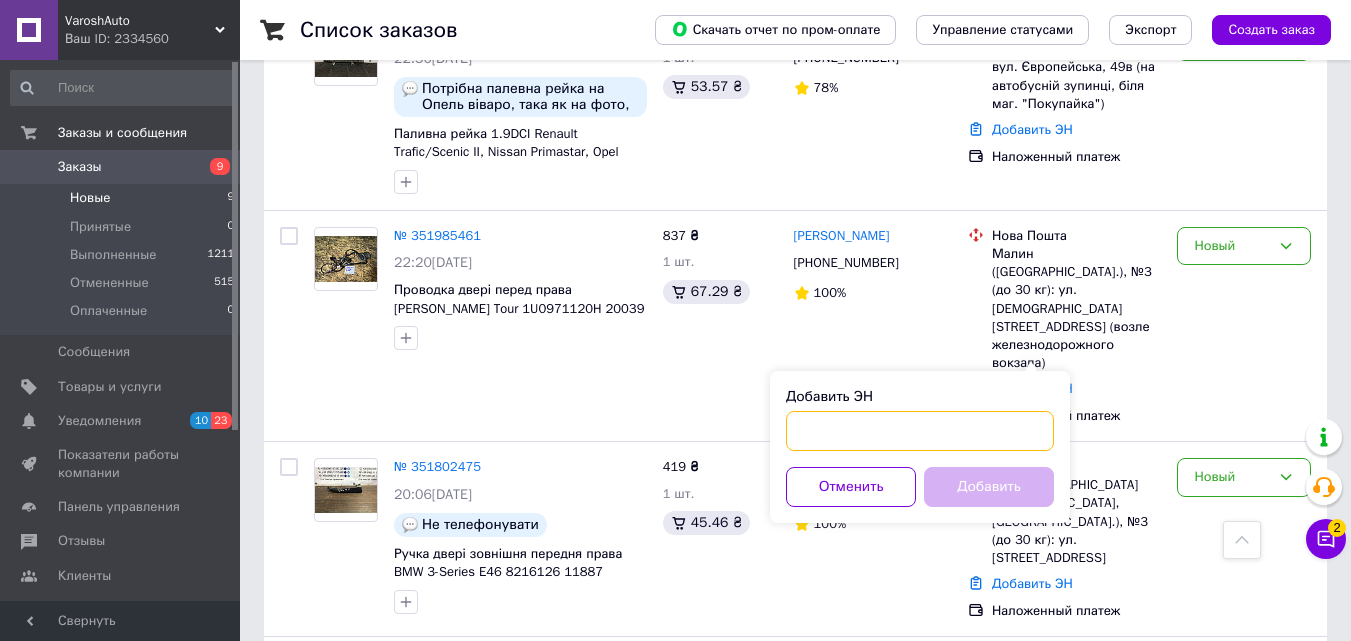 paste on "20451203222666" 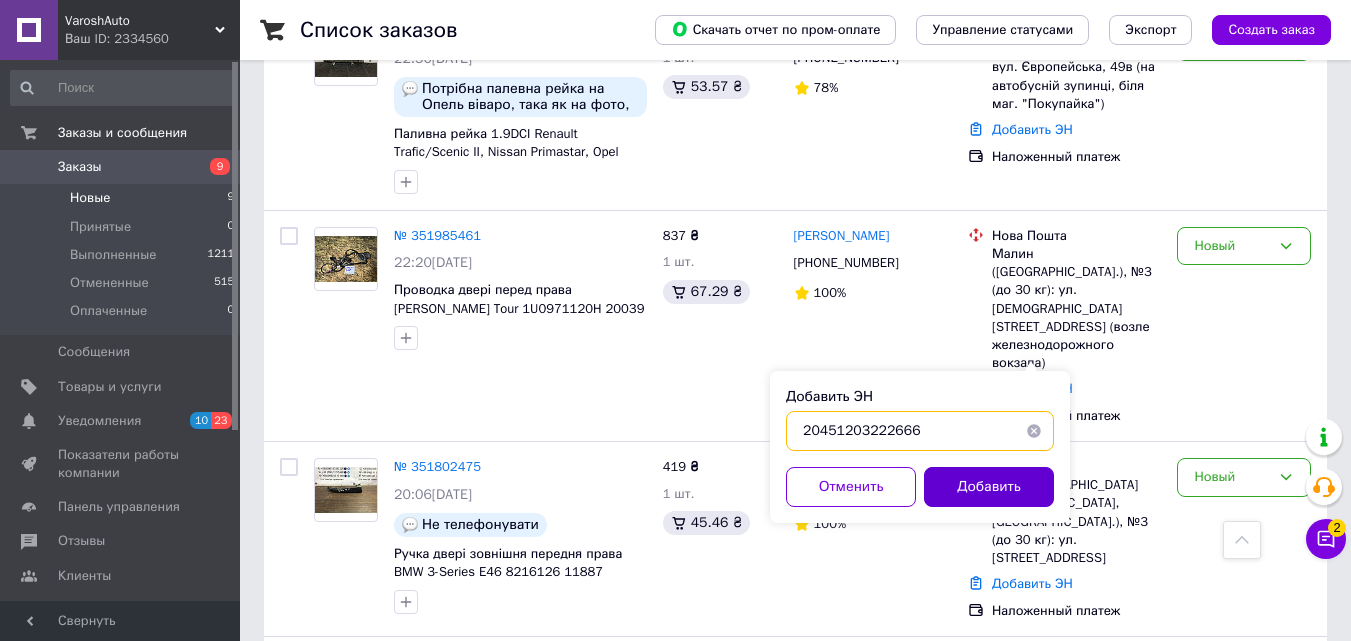type on "20451203222666" 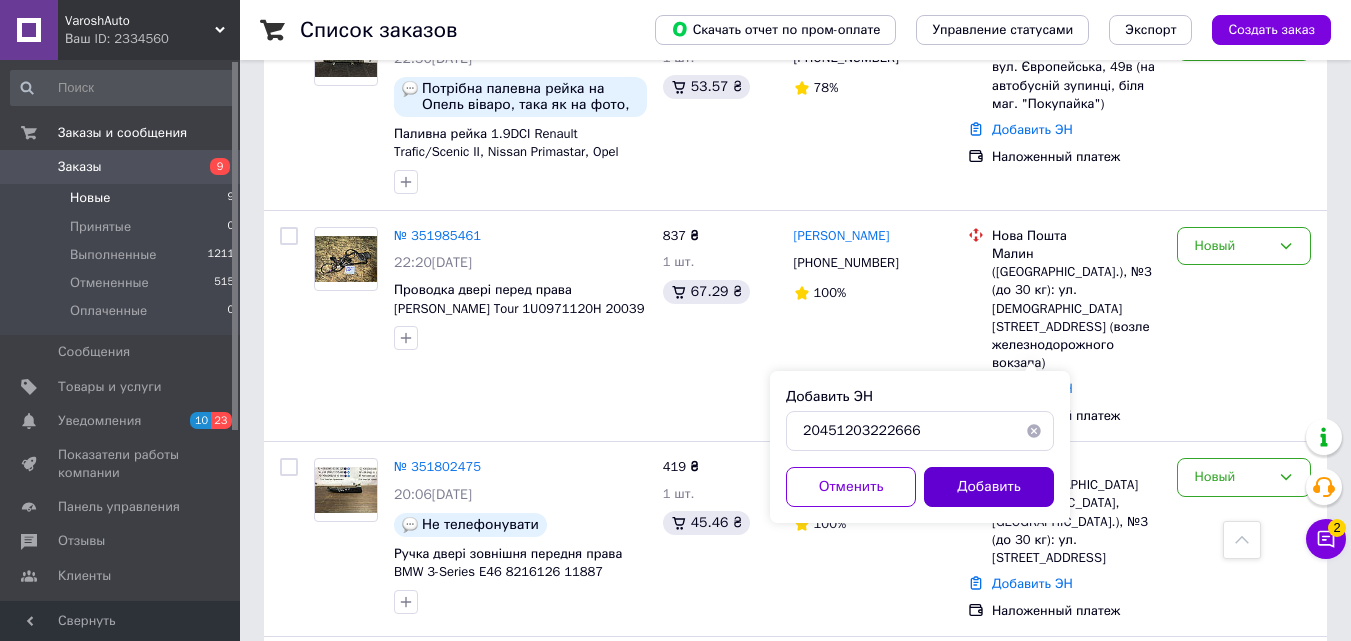 click on "Добавить" at bounding box center [989, 487] 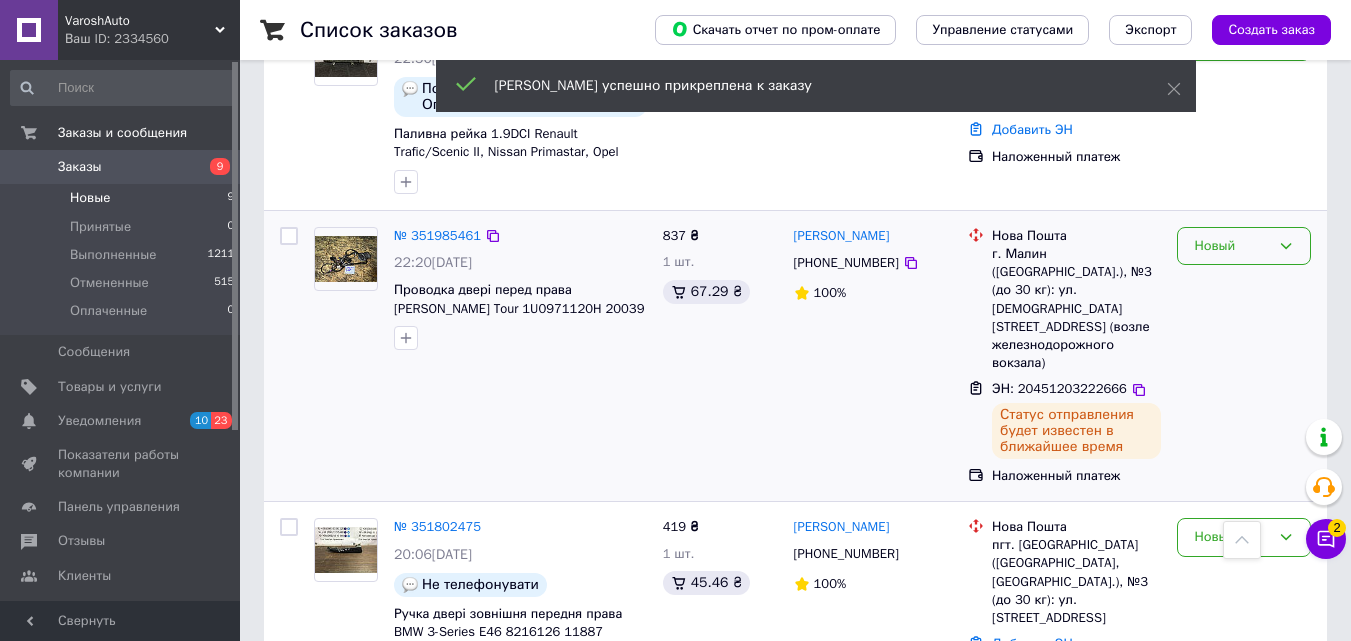 click on "Новый" at bounding box center (1232, 246) 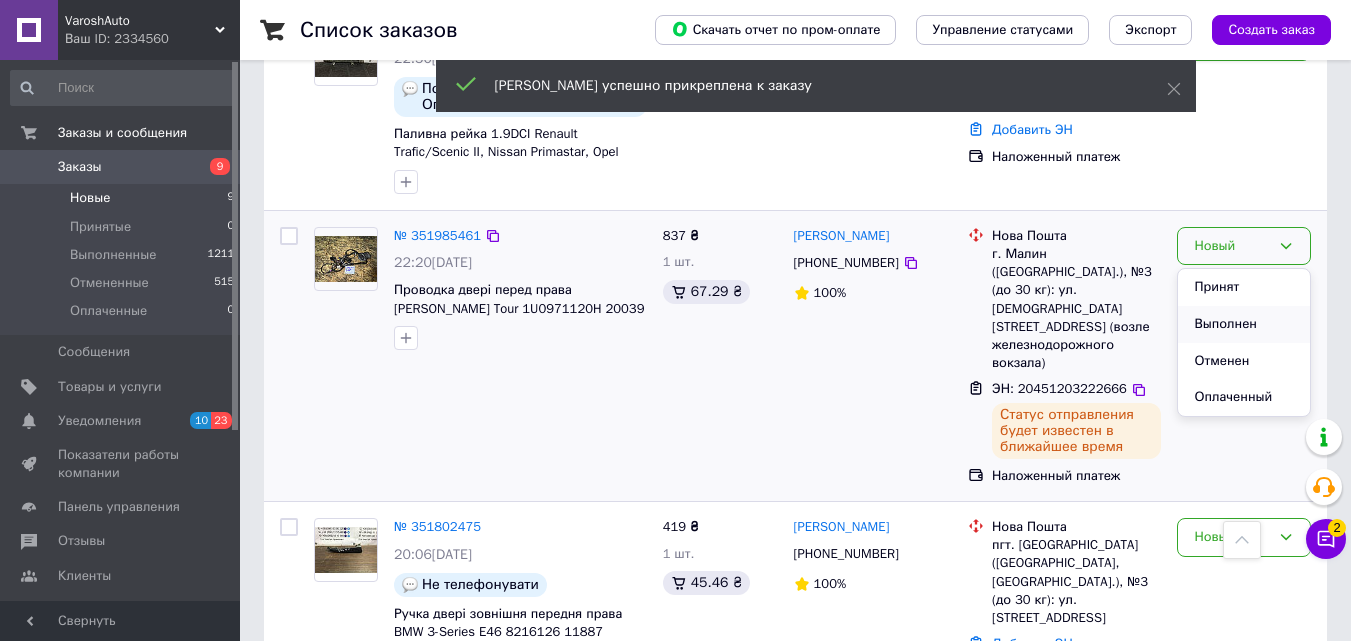 click on "Выполнен" at bounding box center (1244, 324) 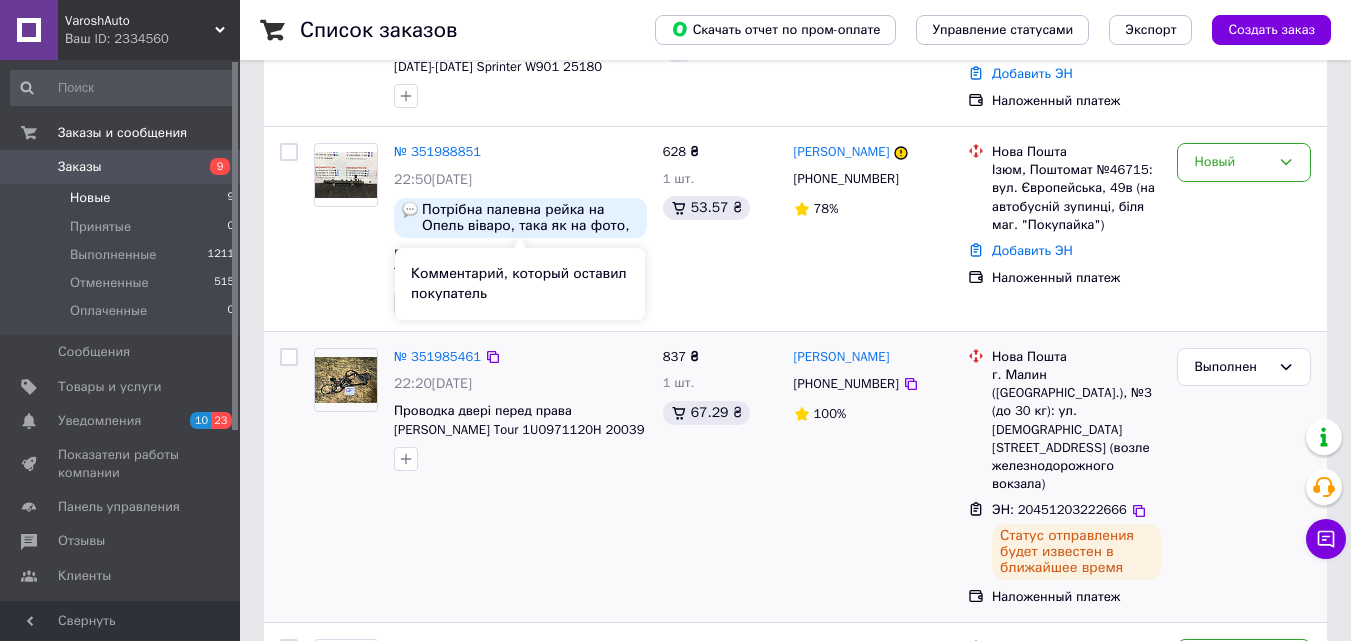 scroll, scrollTop: 500, scrollLeft: 0, axis: vertical 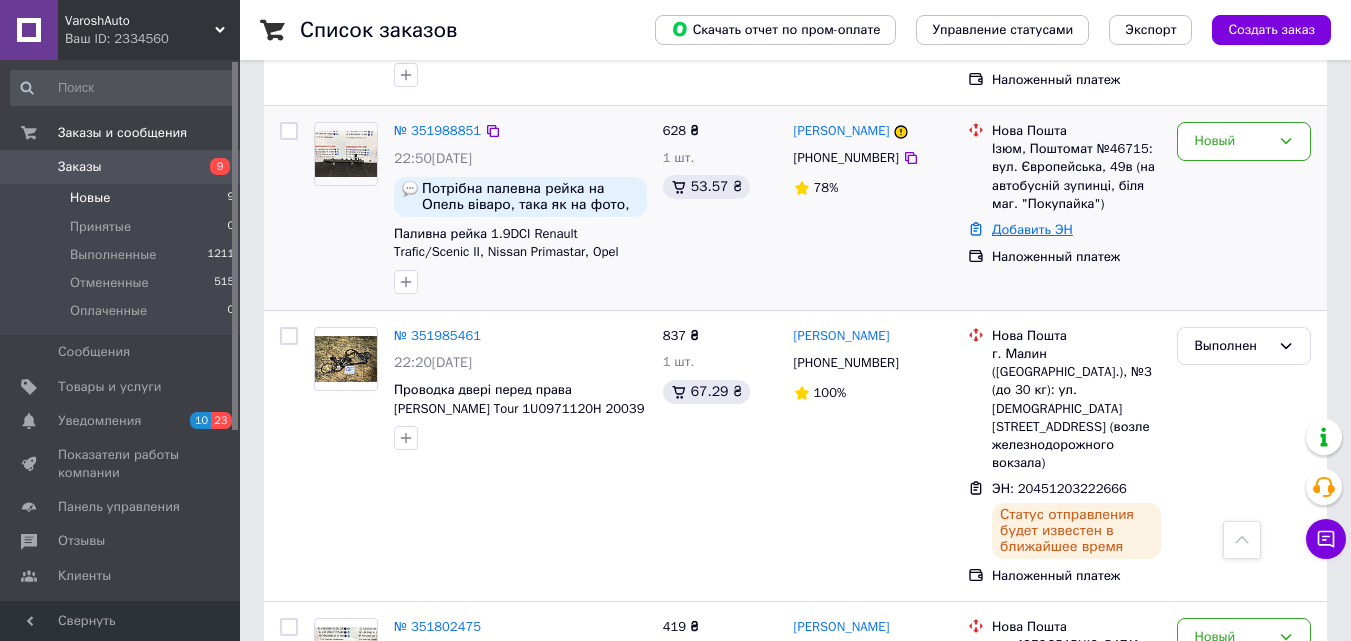 click on "Добавить ЭН" at bounding box center [1032, 229] 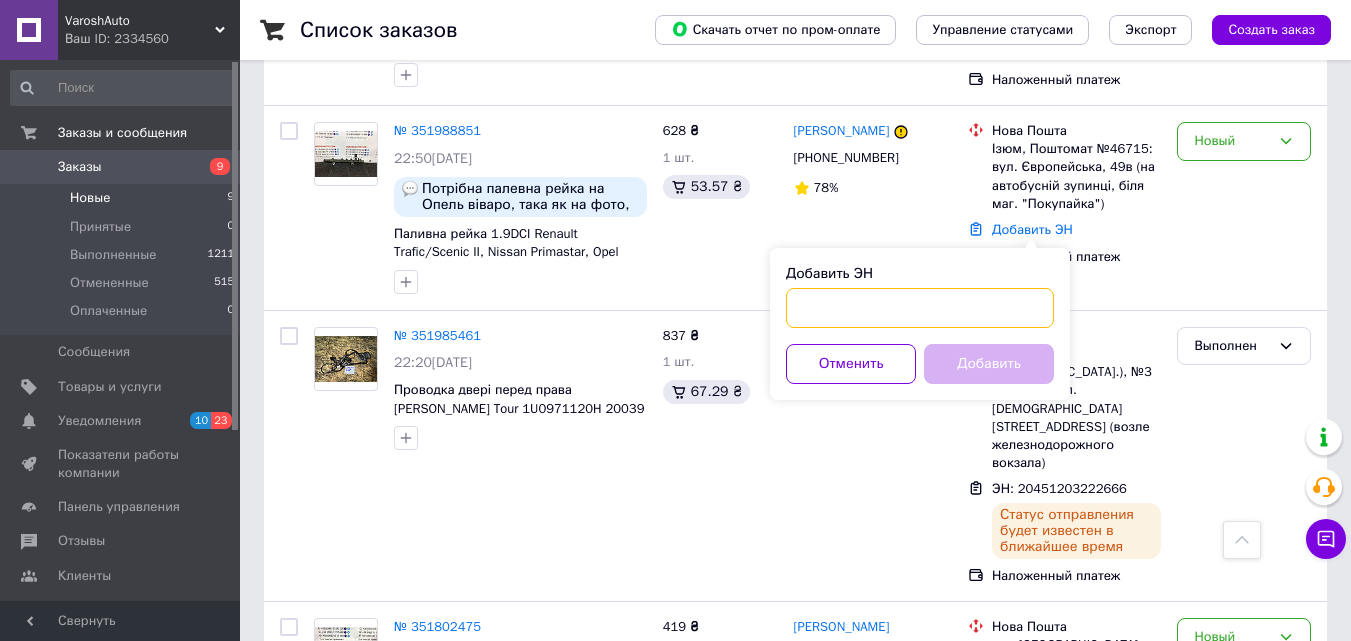paste on "20451203255155" 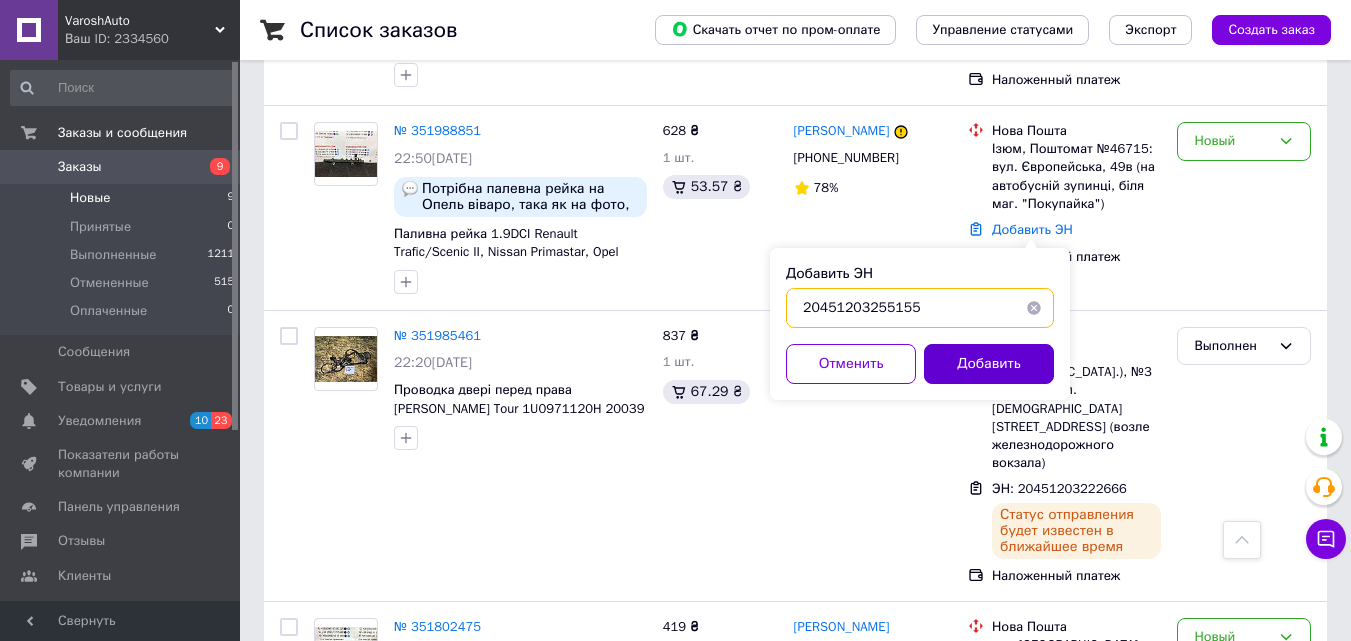 type on "20451203255155" 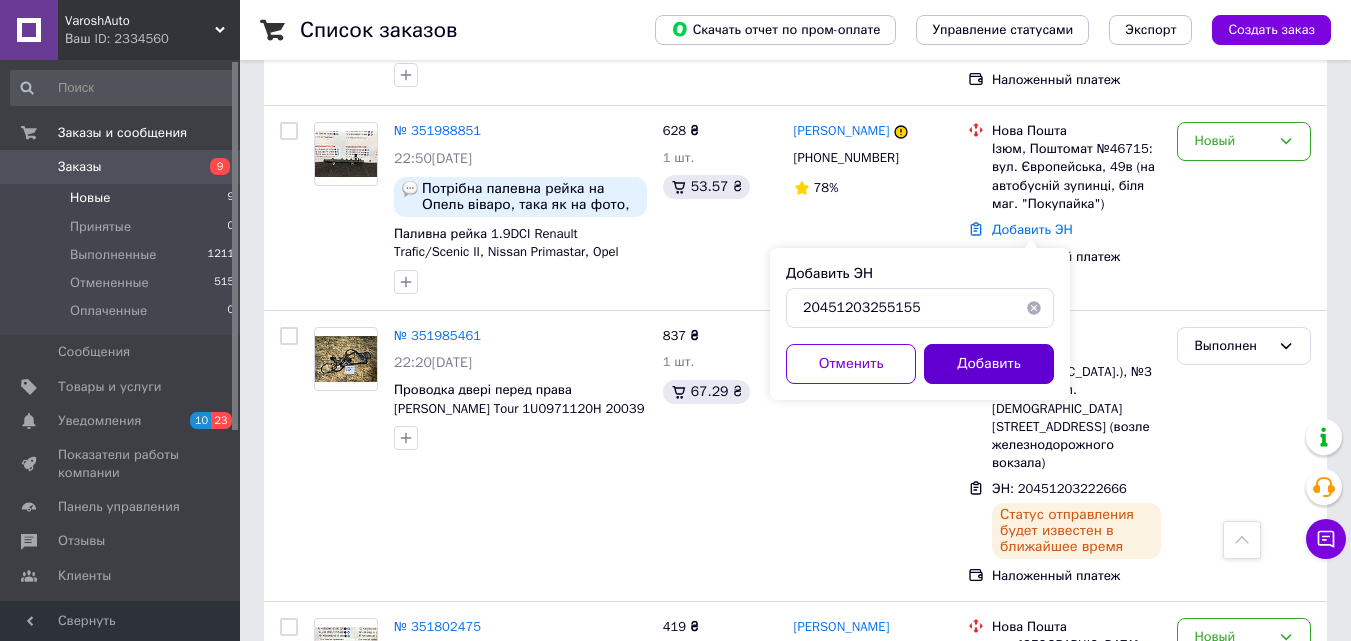 click on "Добавить" at bounding box center (989, 364) 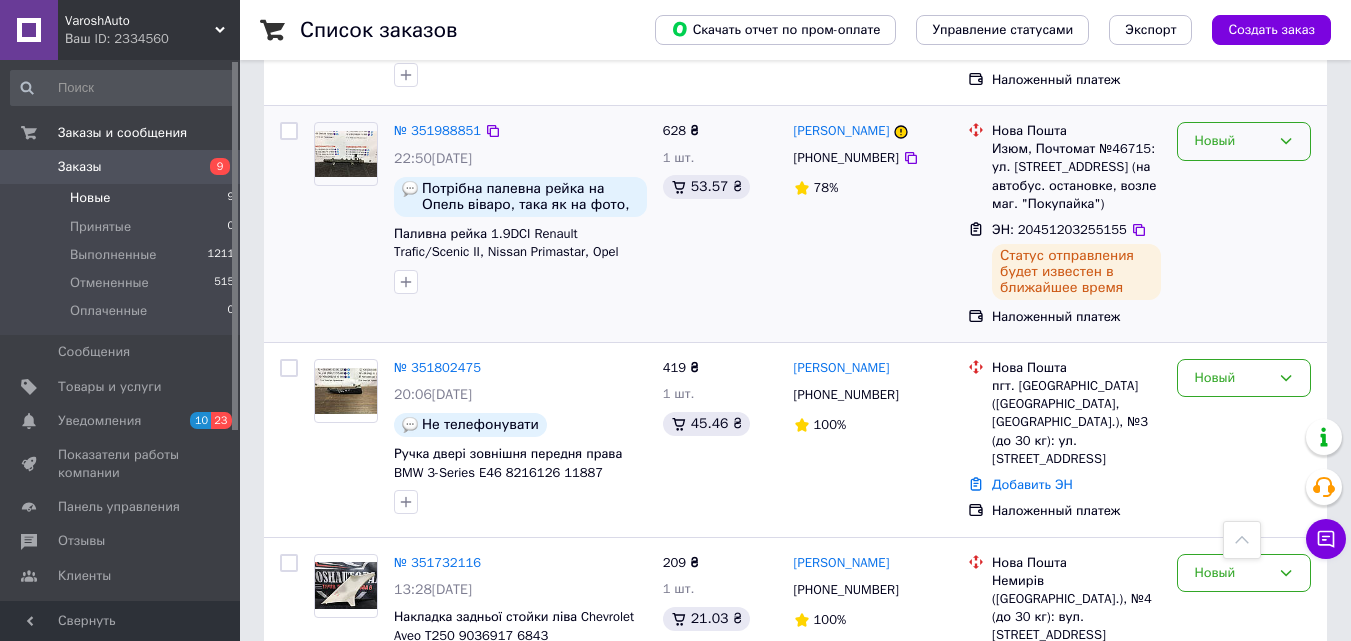 click on "Новый" at bounding box center (1232, 141) 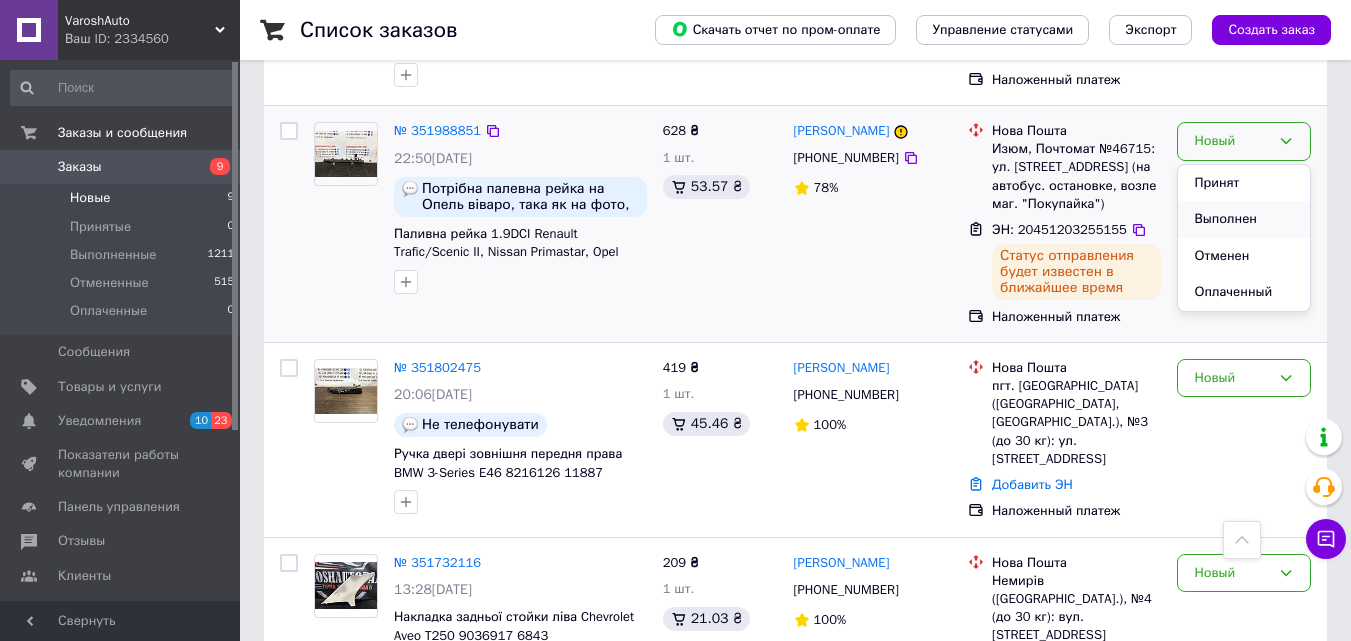 click on "Выполнен" at bounding box center (1244, 219) 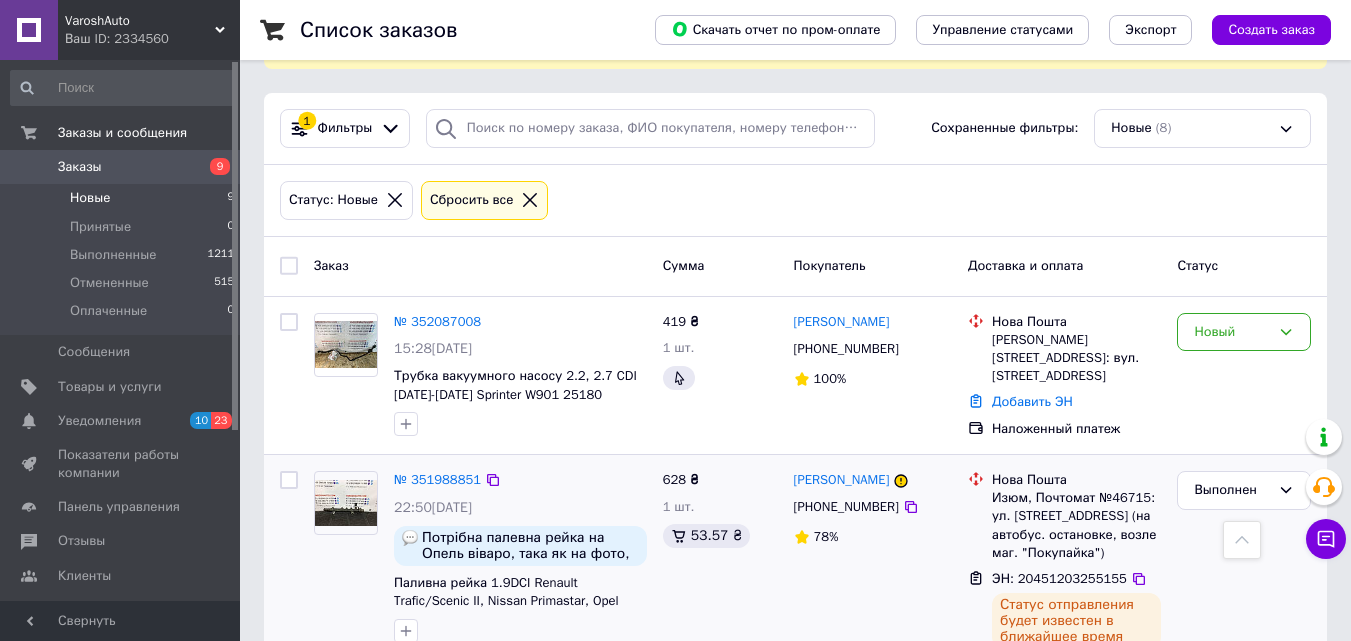 scroll, scrollTop: 0, scrollLeft: 0, axis: both 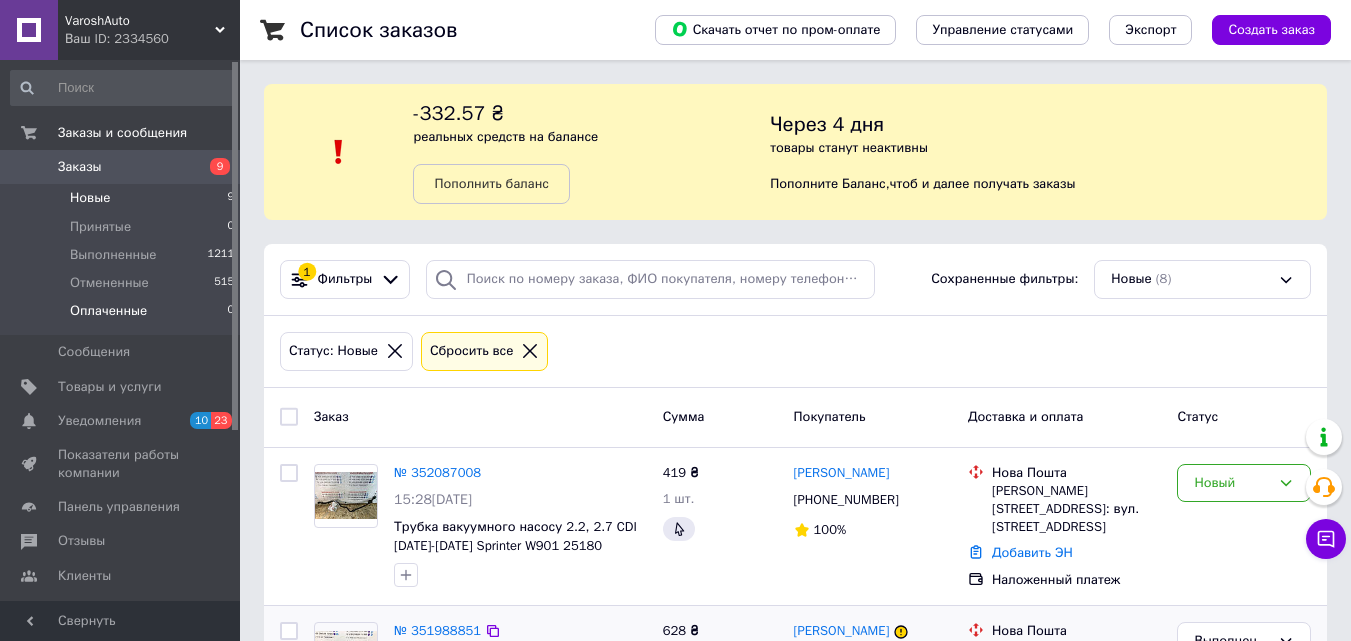 click on "Оплаченные" at bounding box center (108, 311) 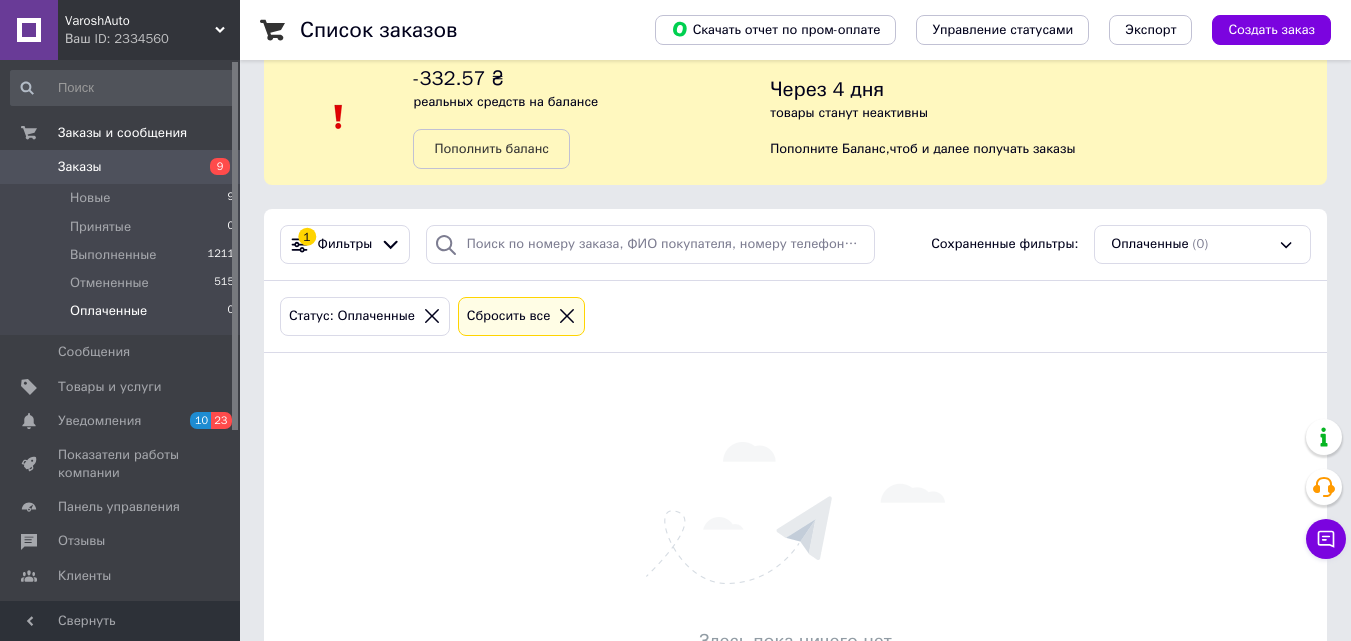 scroll, scrollTop: 0, scrollLeft: 0, axis: both 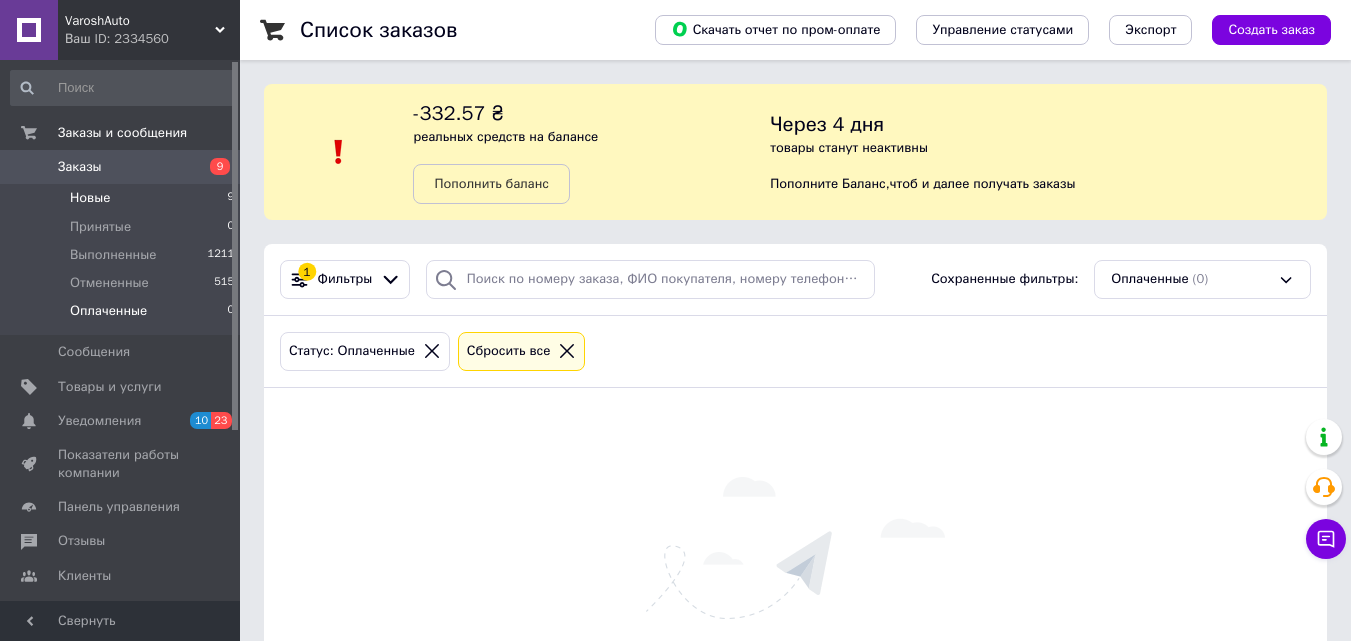 click on "Новые 9" at bounding box center [123, 198] 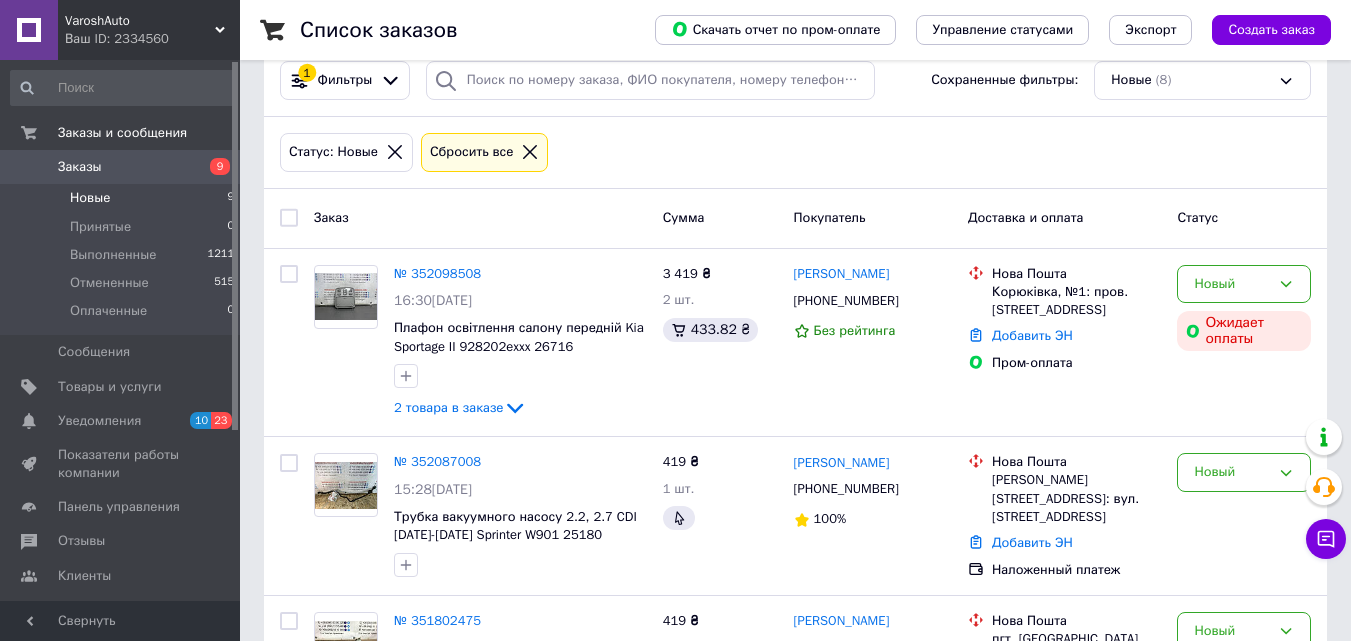 scroll, scrollTop: 200, scrollLeft: 0, axis: vertical 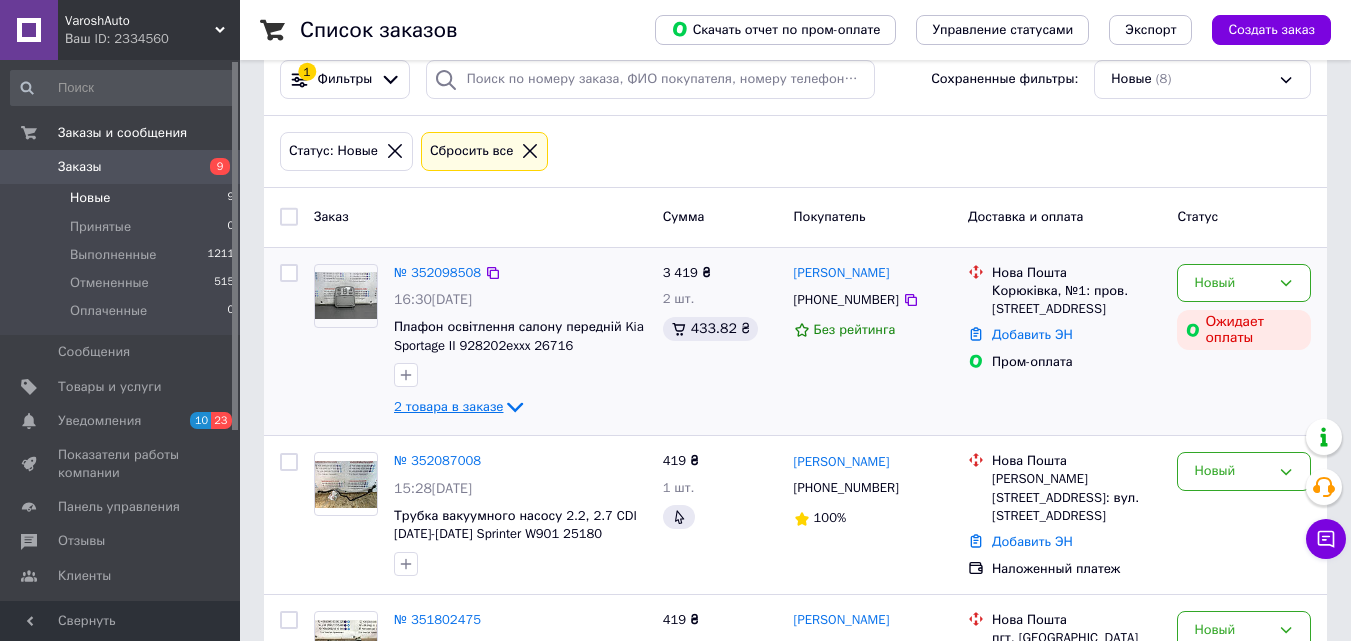 click on "2 товара в заказе" at bounding box center (448, 406) 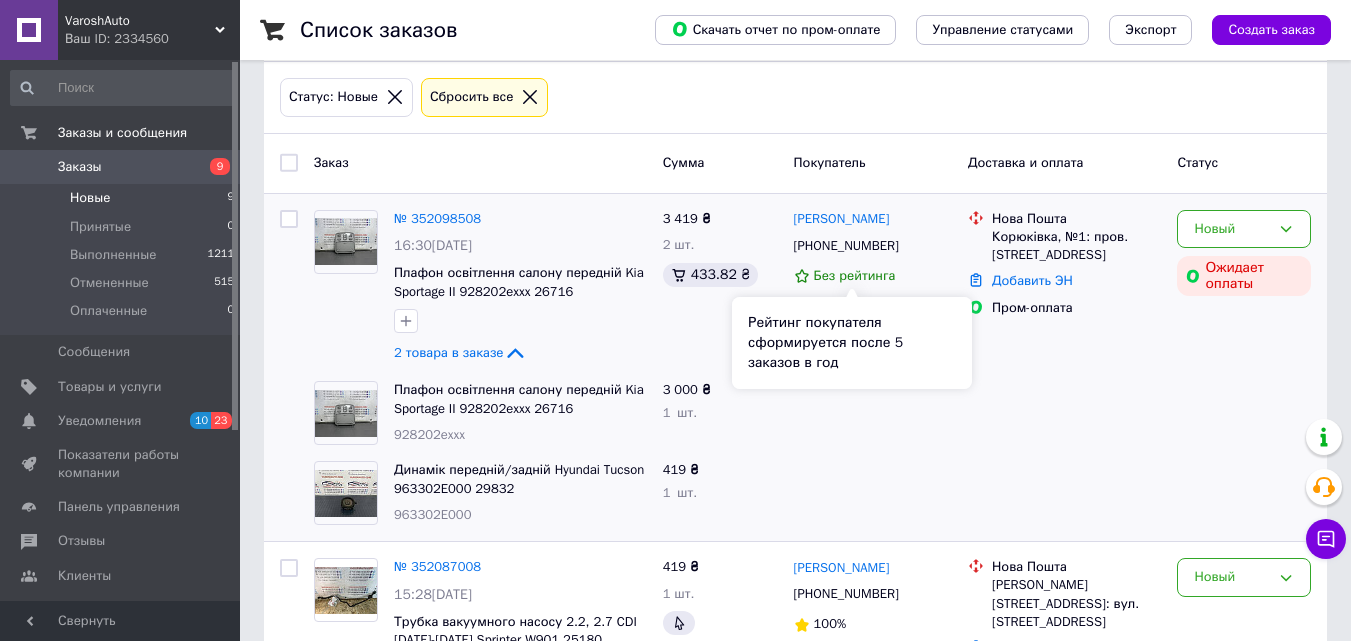 scroll, scrollTop: 300, scrollLeft: 0, axis: vertical 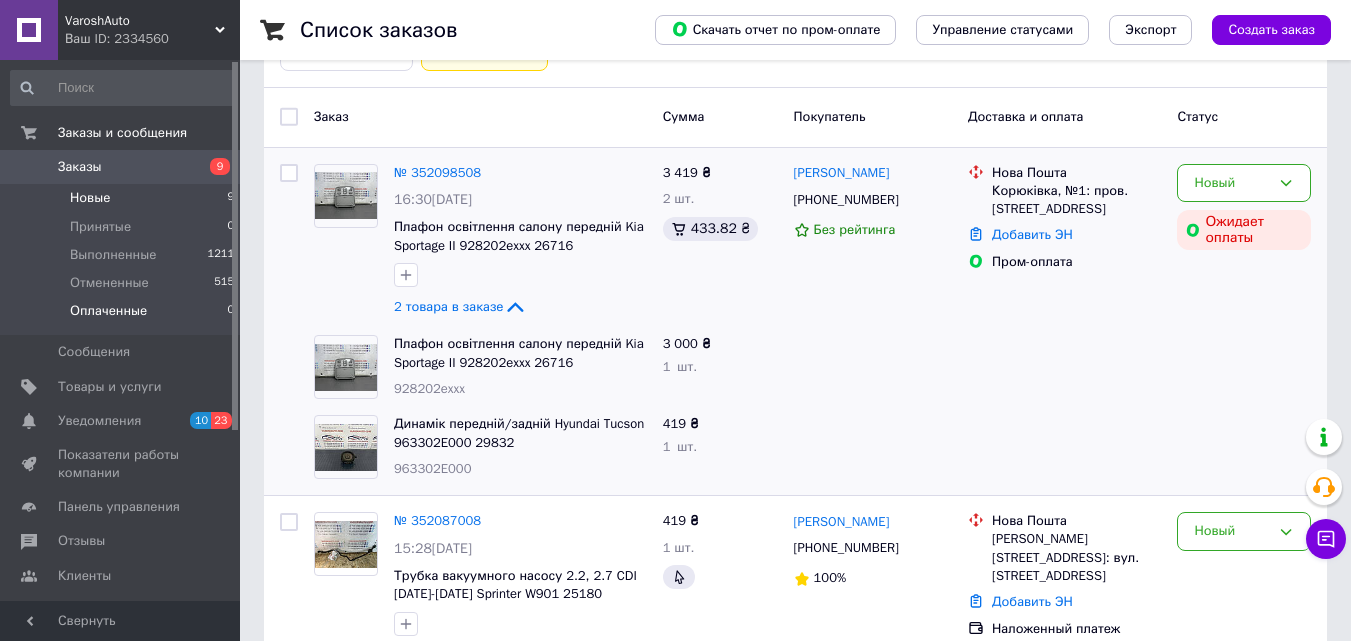 click on "Оплаченные" at bounding box center [108, 311] 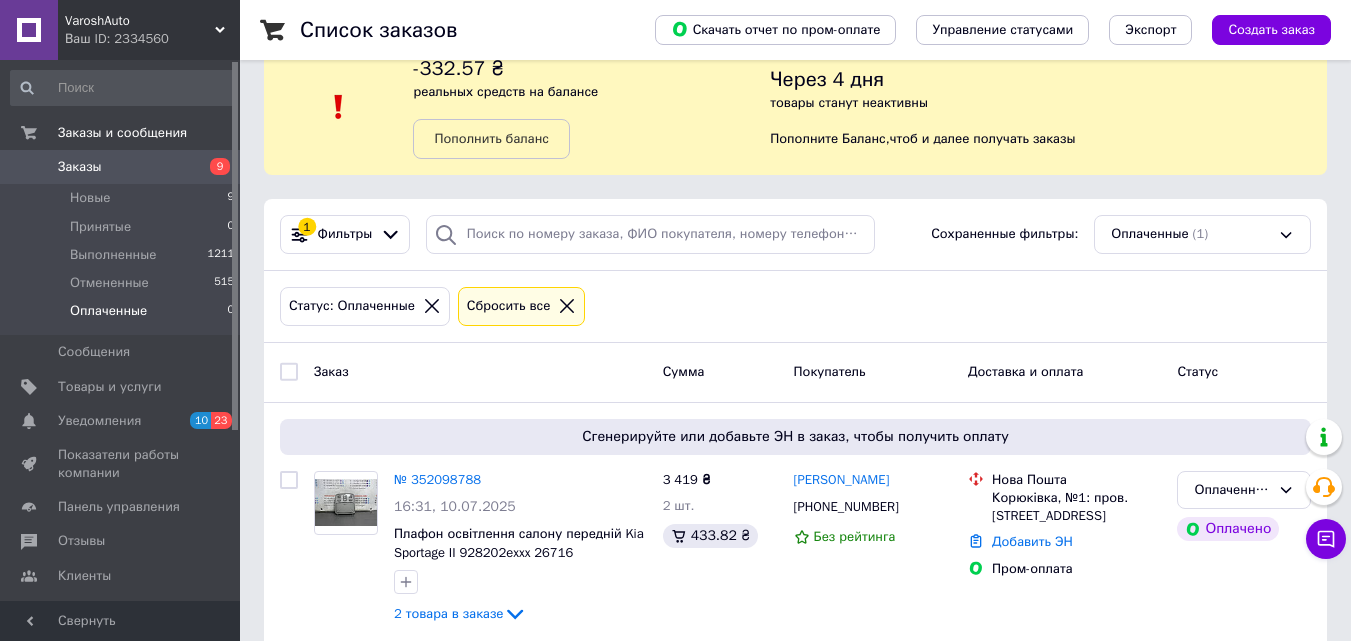 scroll, scrollTop: 70, scrollLeft: 0, axis: vertical 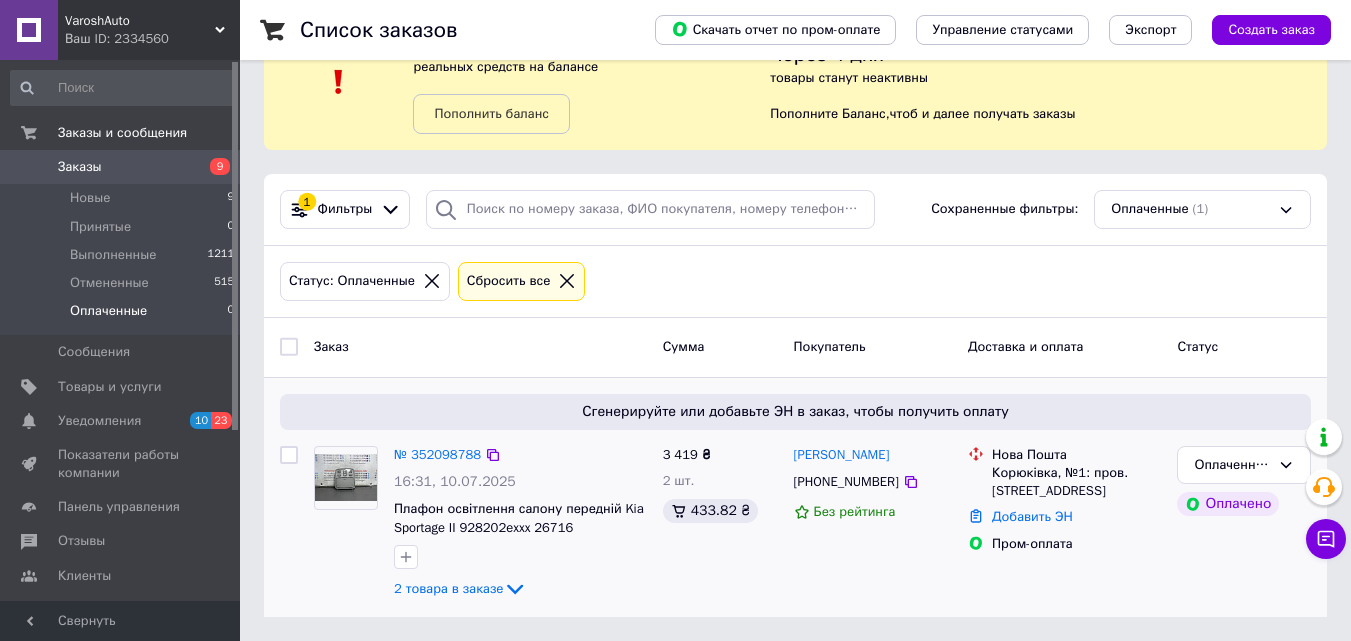 click on "Добавить ЭН" at bounding box center [1076, 517] 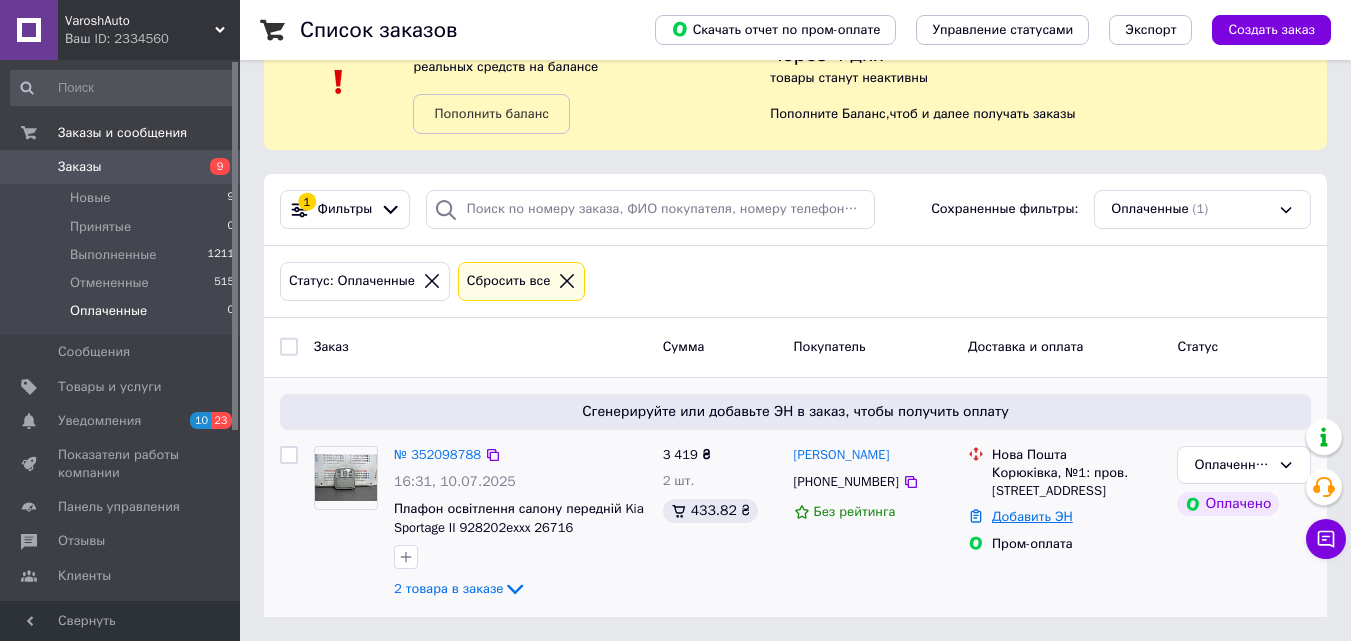 click on "Добавить ЭН" at bounding box center [1032, 516] 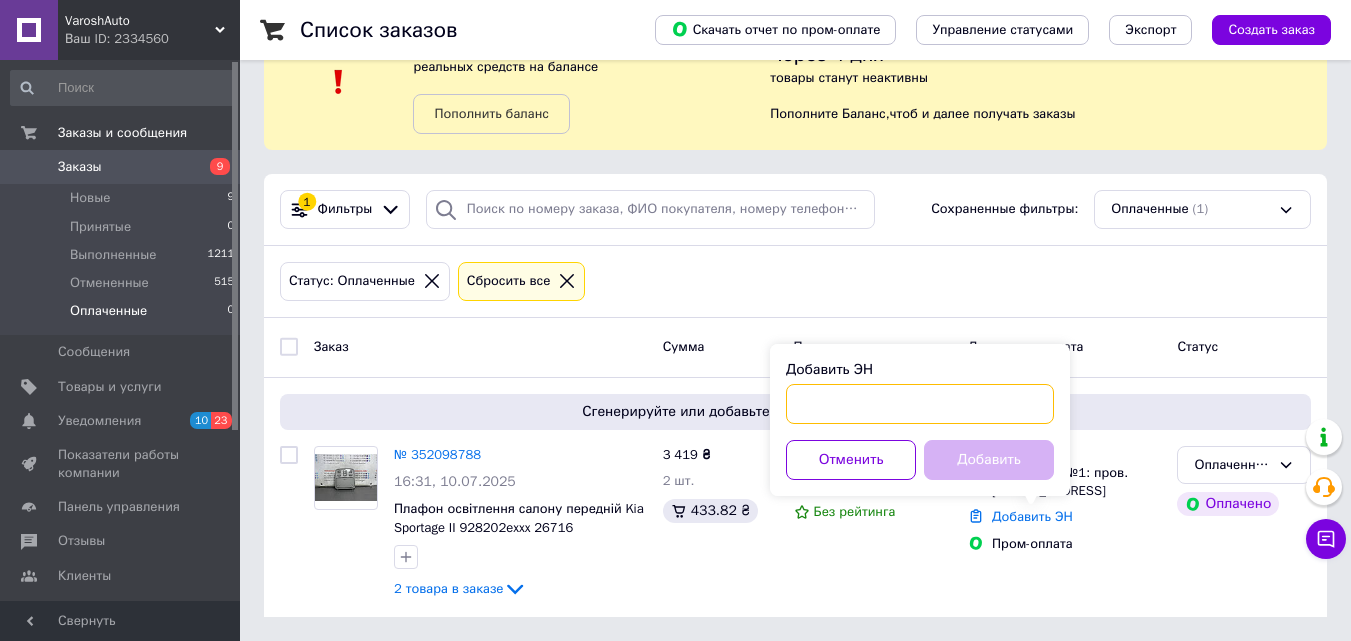 paste on "20451203279375" 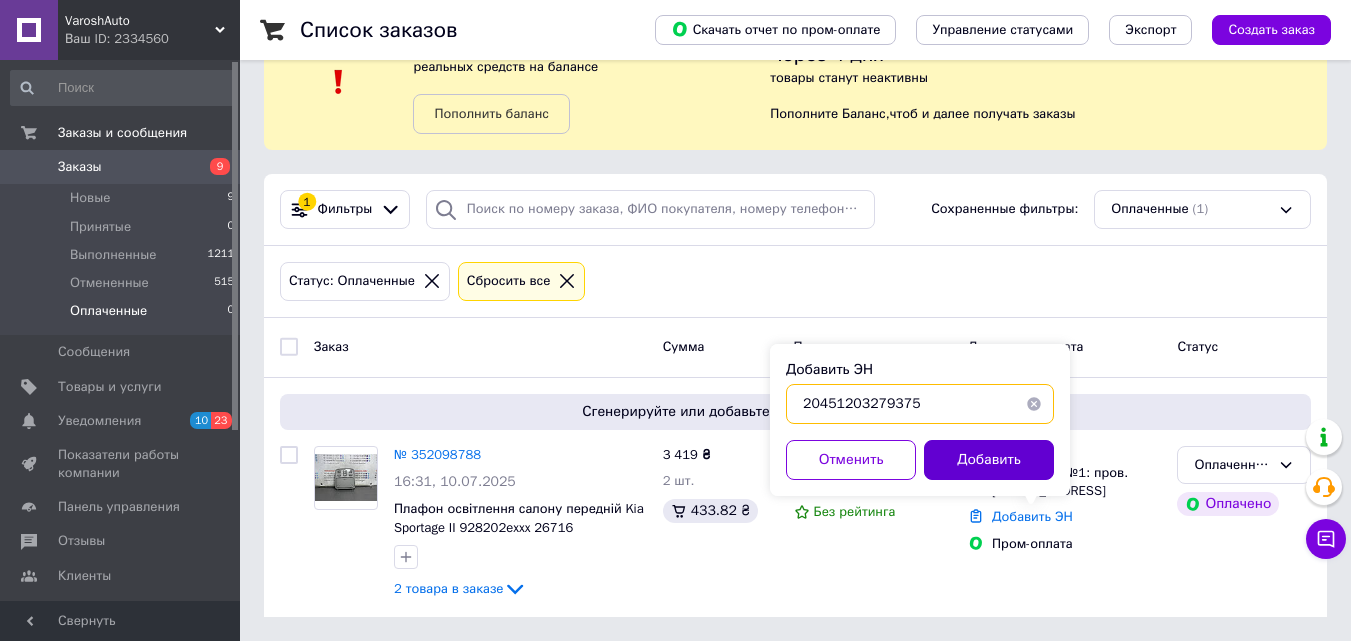 type on "20451203279375" 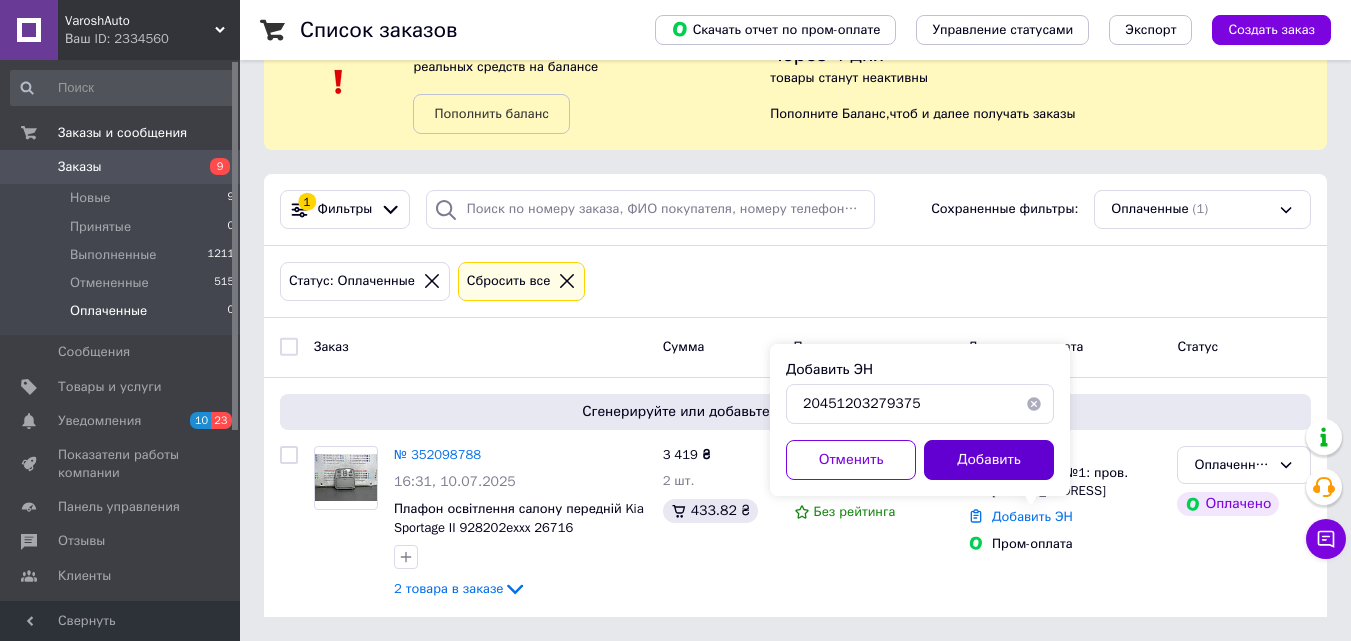 click on "Добавить" at bounding box center (989, 460) 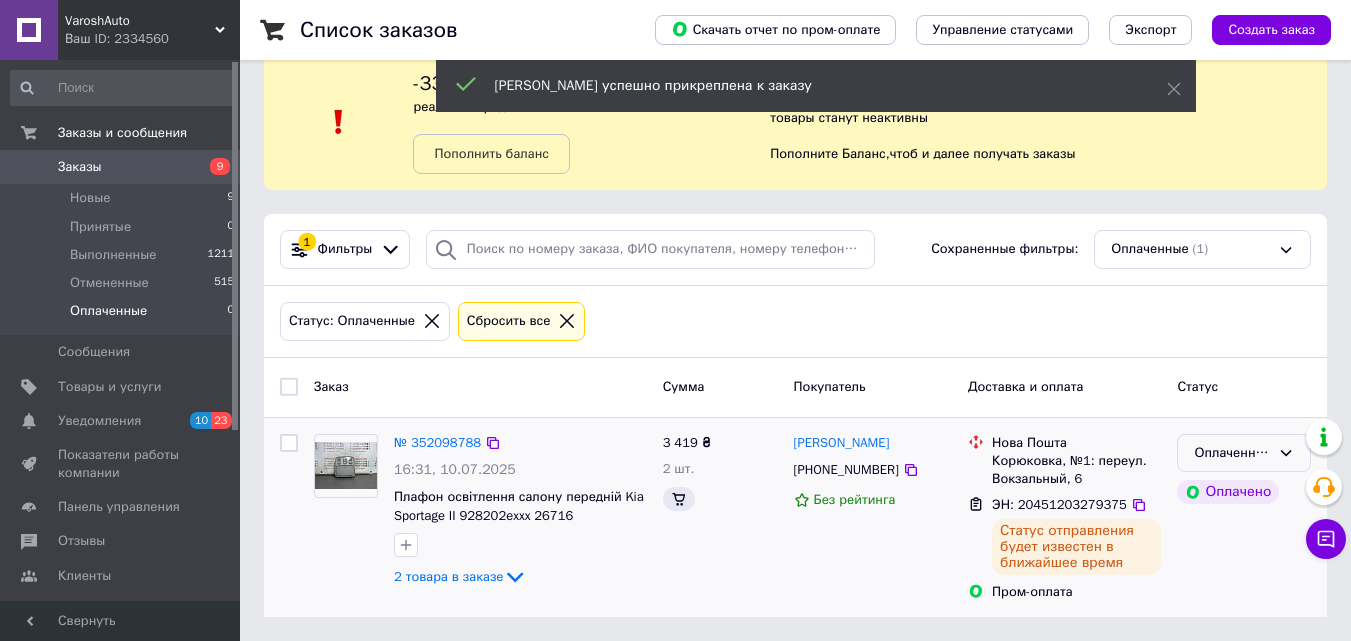 scroll, scrollTop: 70, scrollLeft: 0, axis: vertical 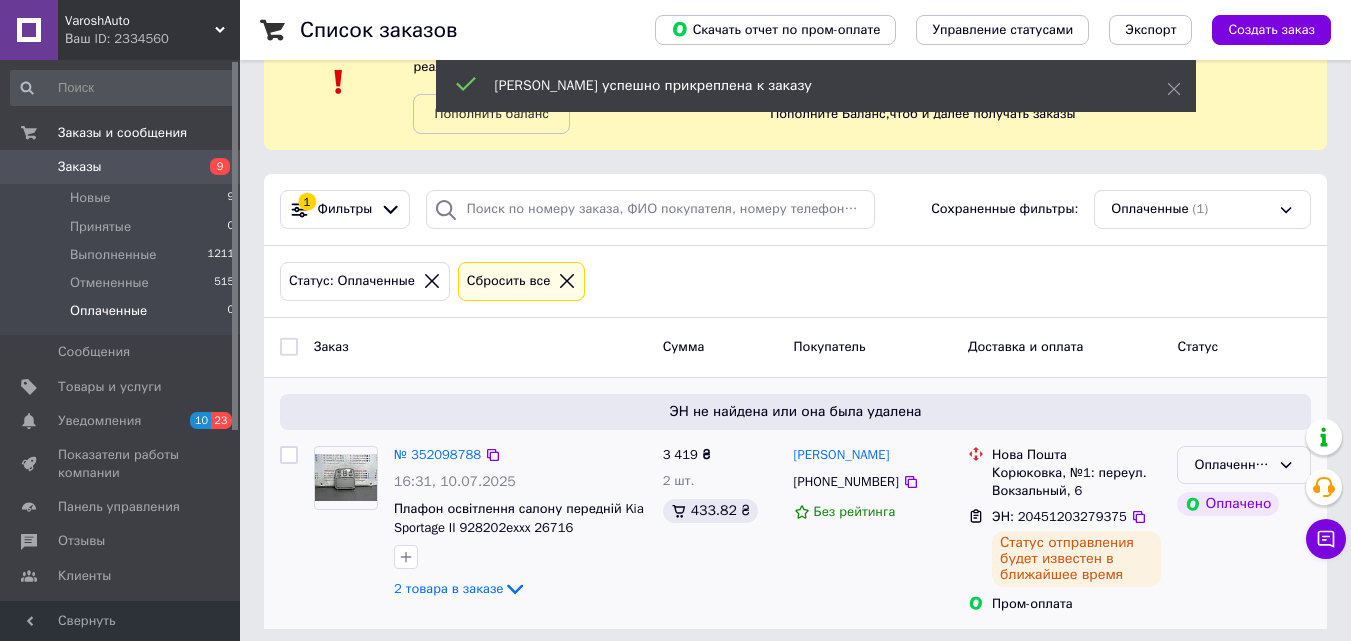 click on "Оплаченный" at bounding box center [1232, 465] 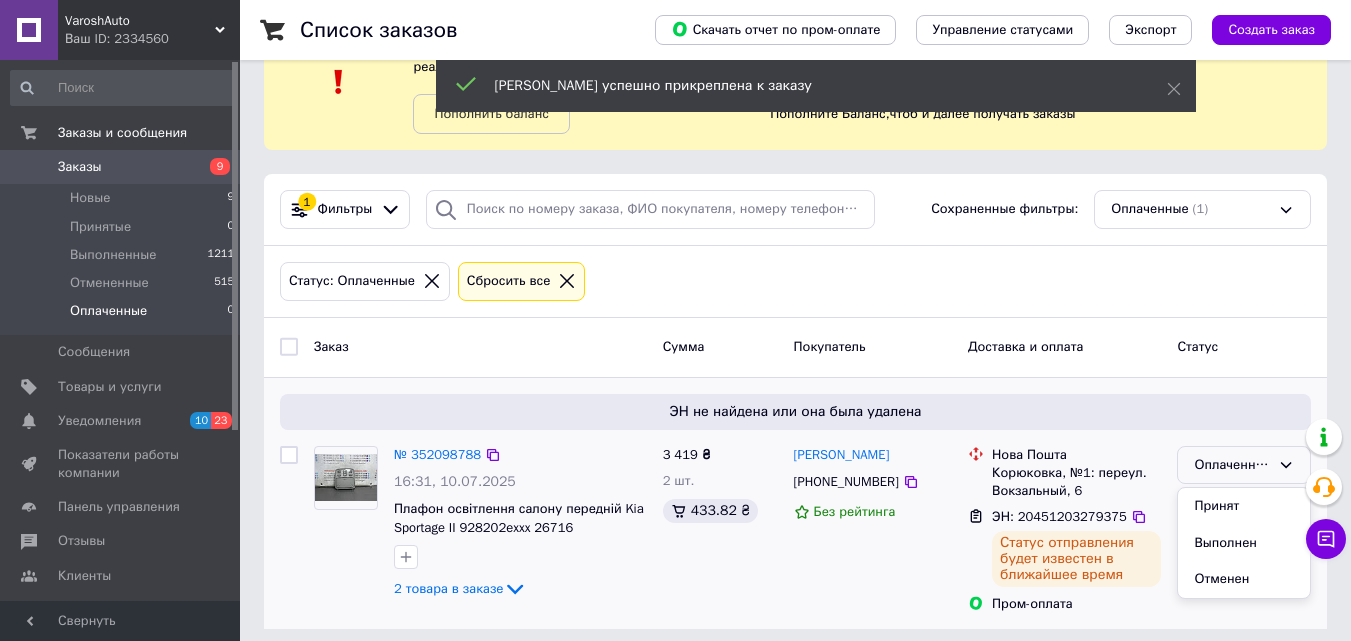 click on "Выполнен" at bounding box center [1244, 543] 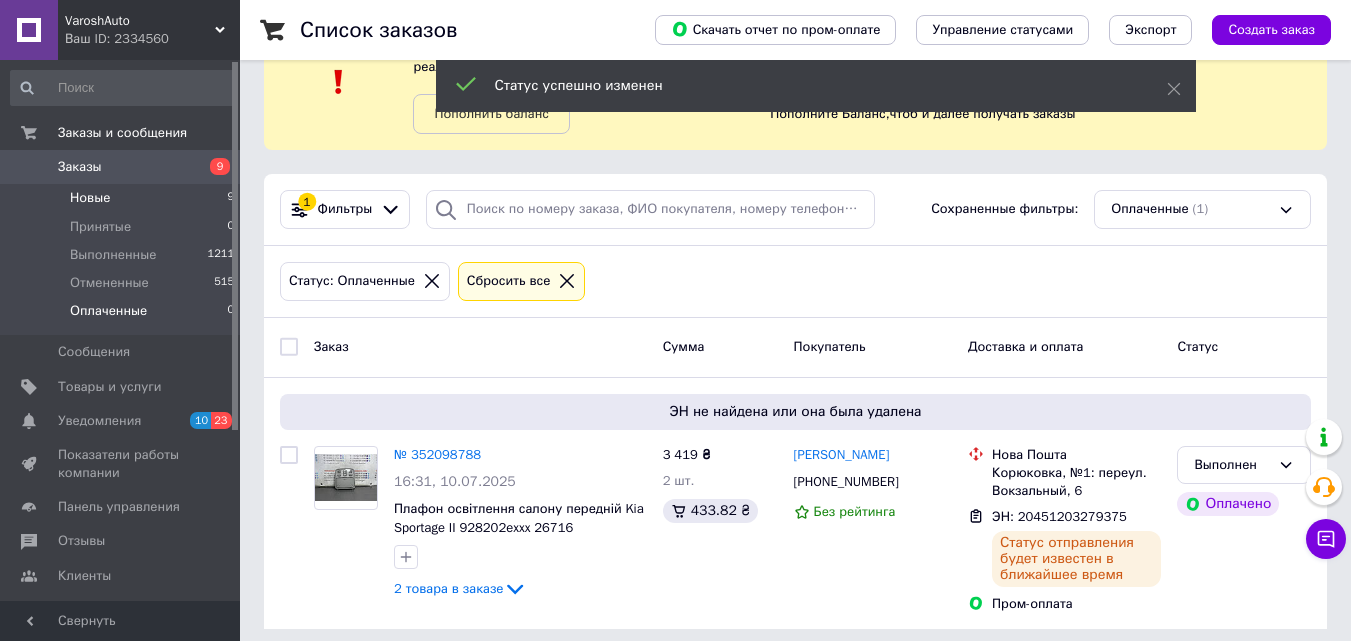 click on "Новые" at bounding box center (90, 198) 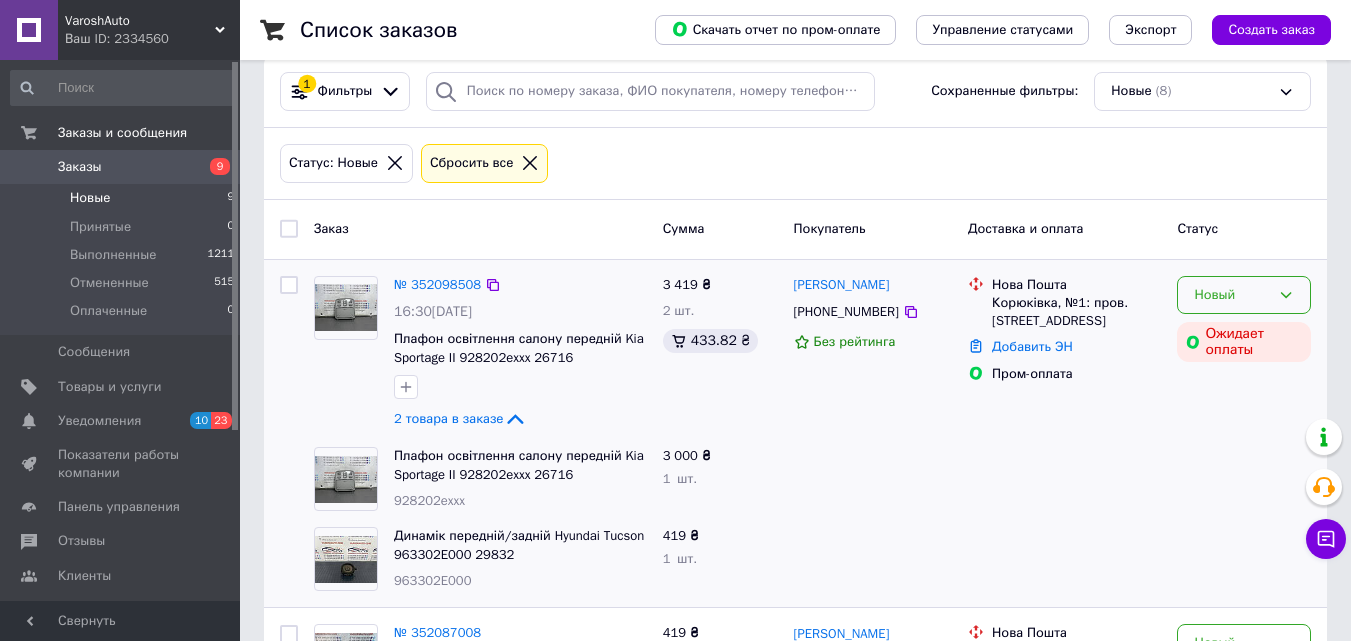 scroll, scrollTop: 200, scrollLeft: 0, axis: vertical 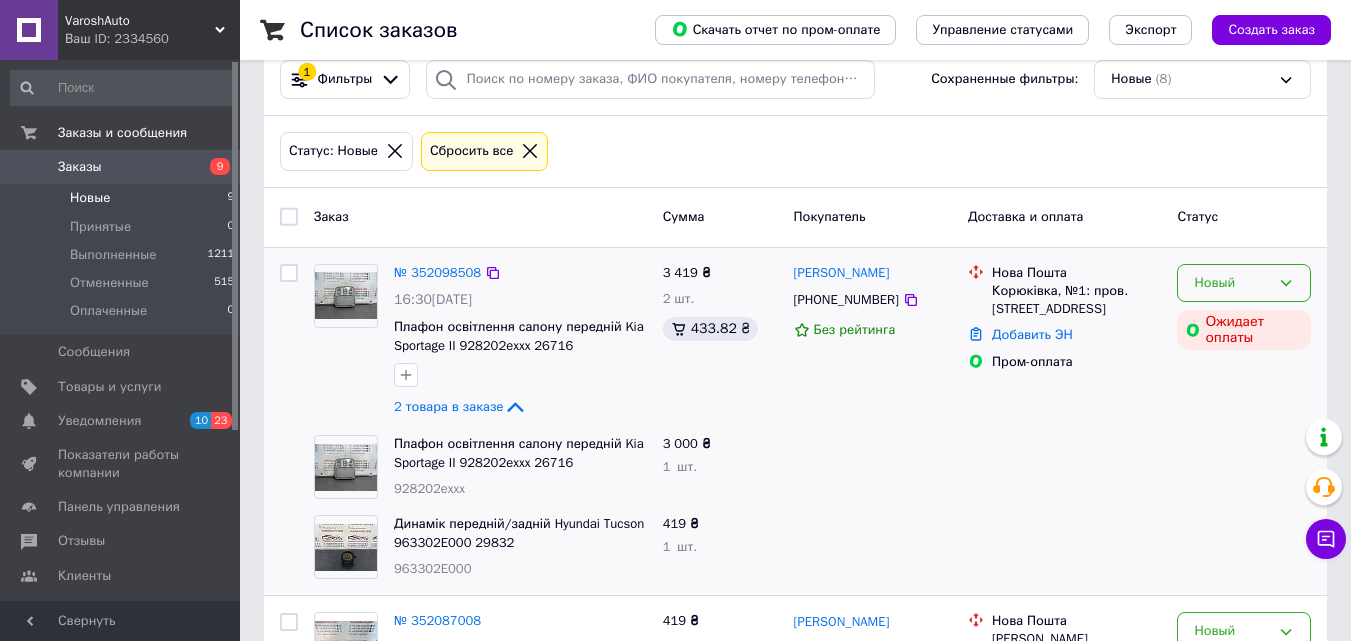 click on "Новый" at bounding box center [1232, 283] 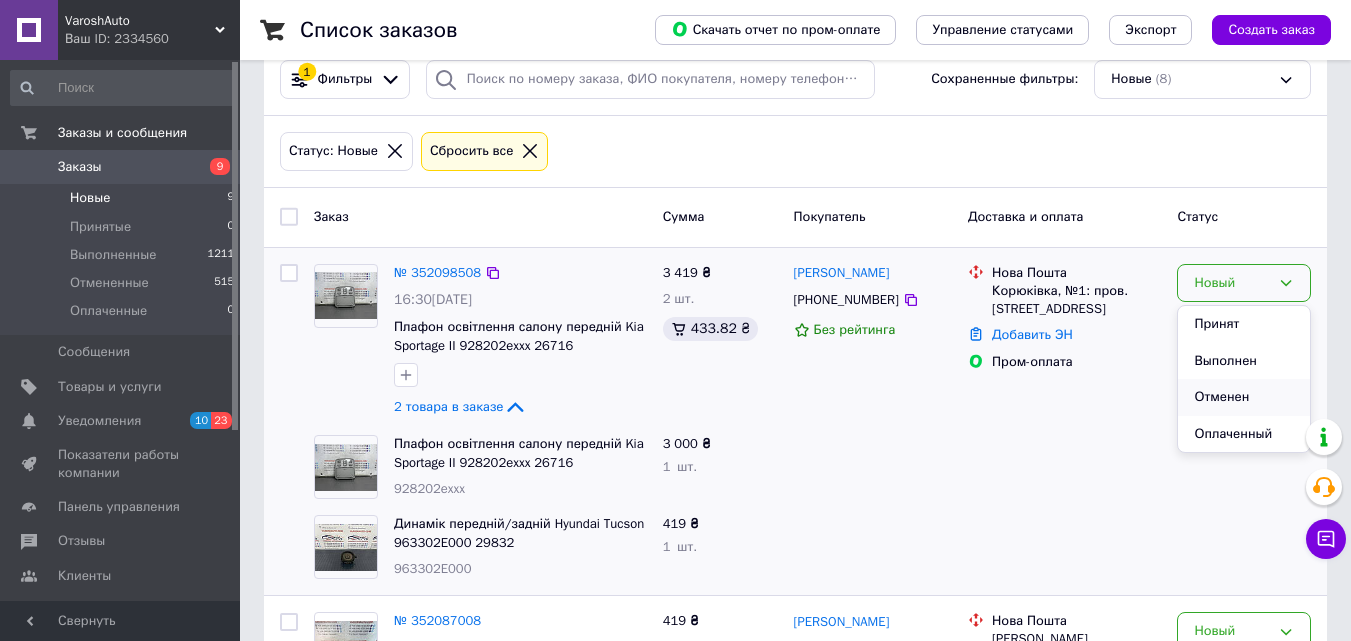 click on "Отменен" at bounding box center (1244, 397) 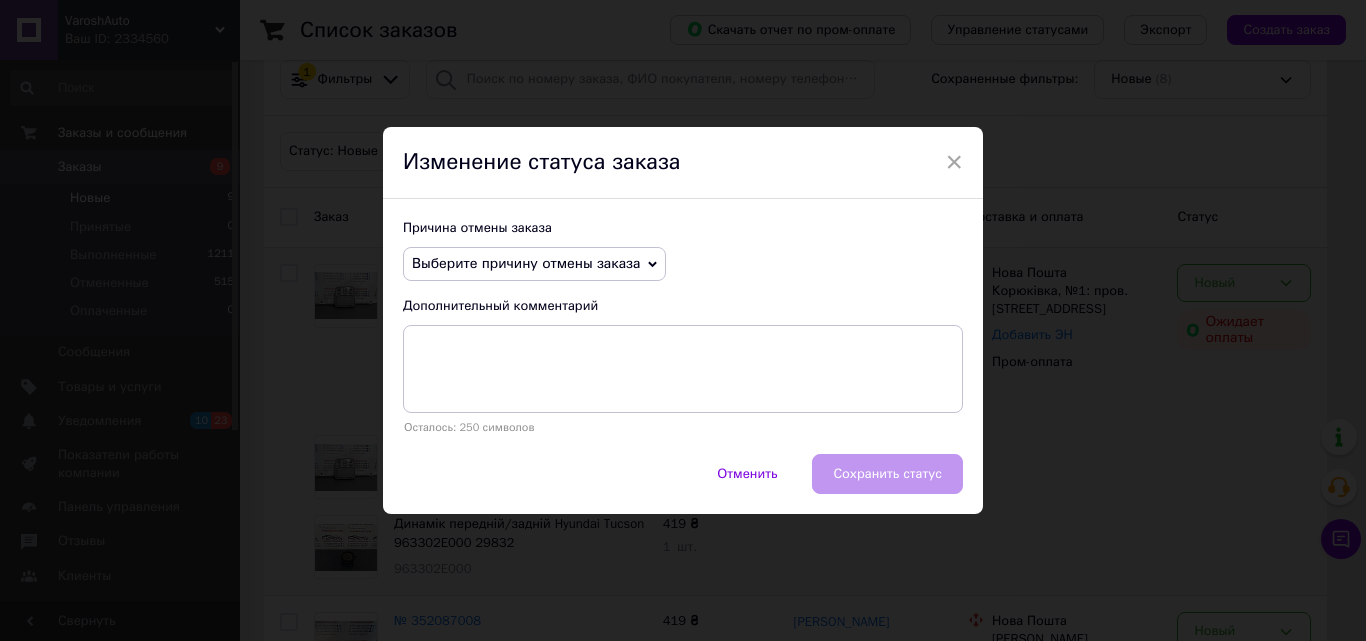 click on "Выберите причину отмены заказа" at bounding box center (526, 263) 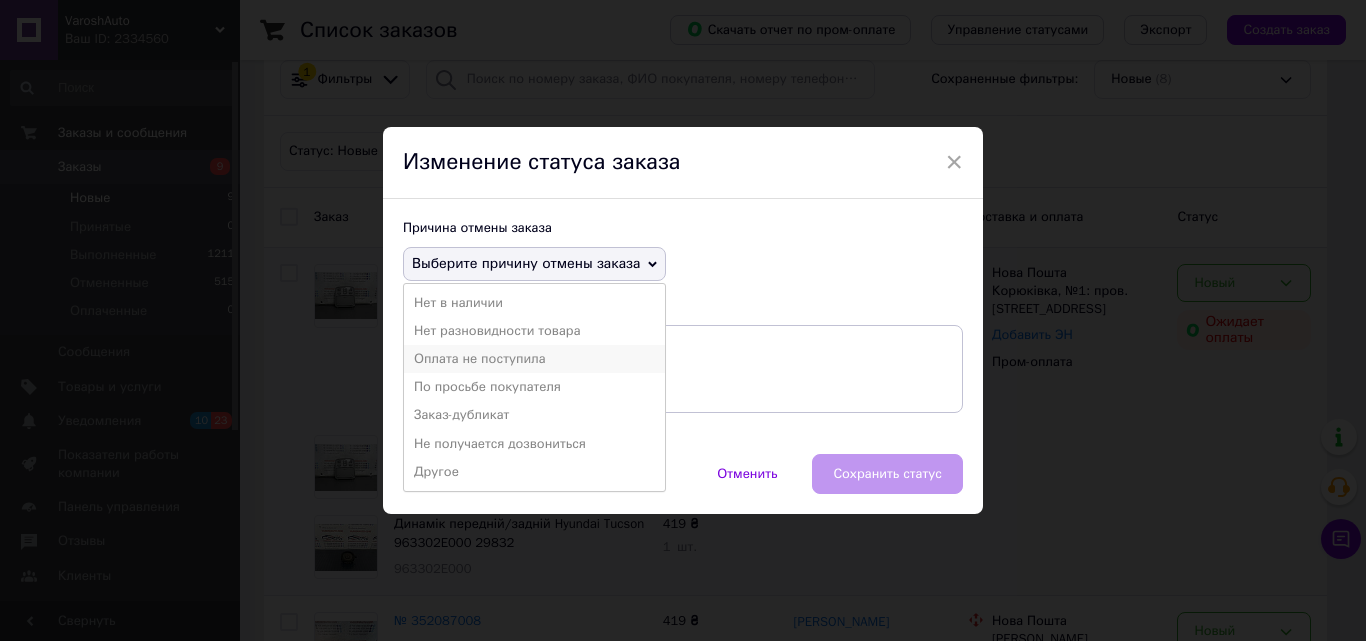 click on "Оплата не поступила" at bounding box center [534, 359] 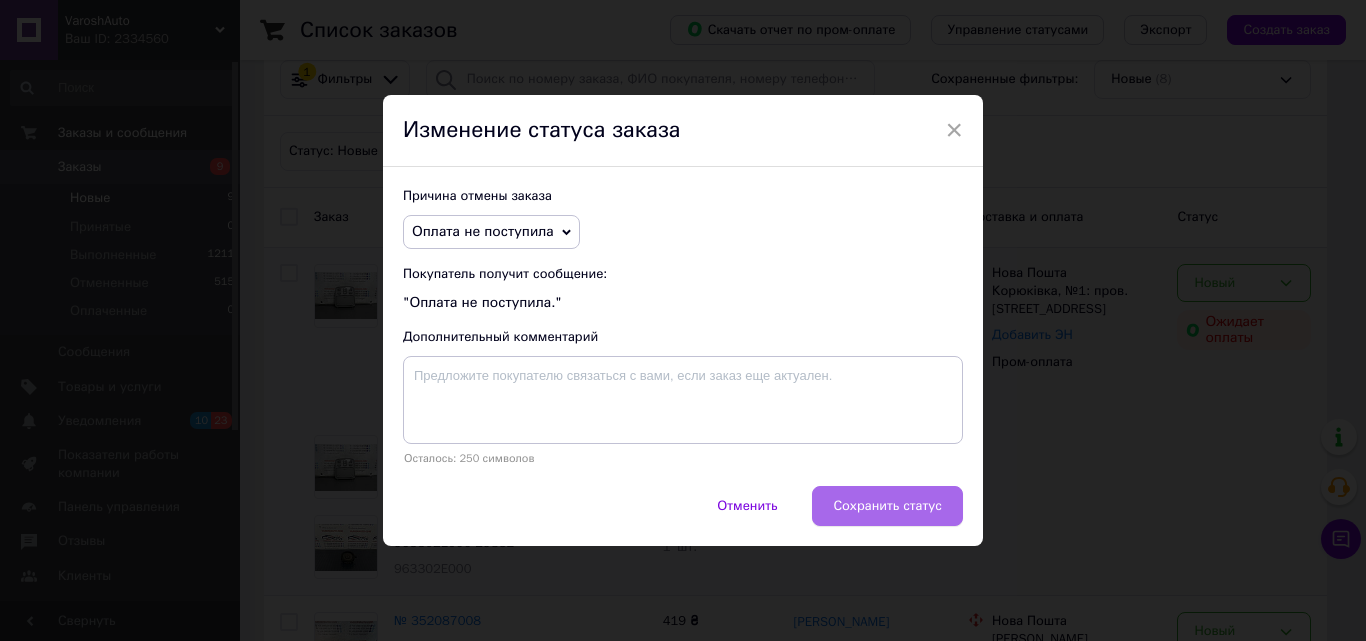click on "Сохранить статус" at bounding box center (887, 506) 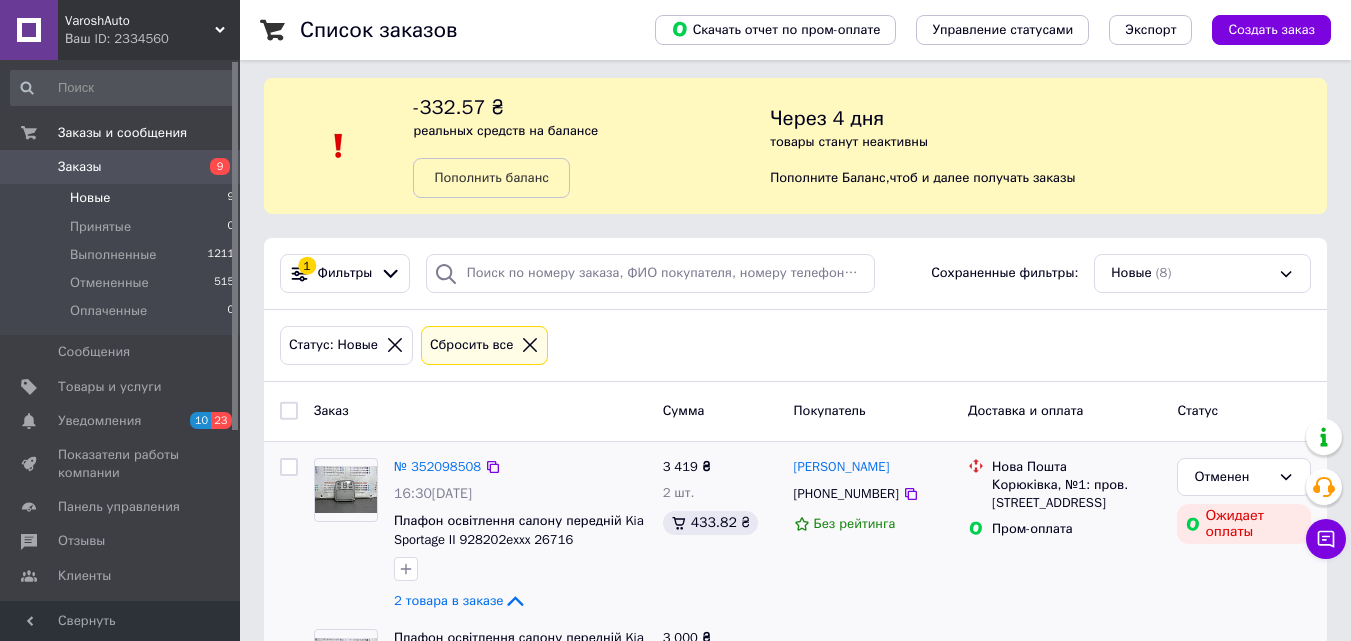 scroll, scrollTop: 0, scrollLeft: 0, axis: both 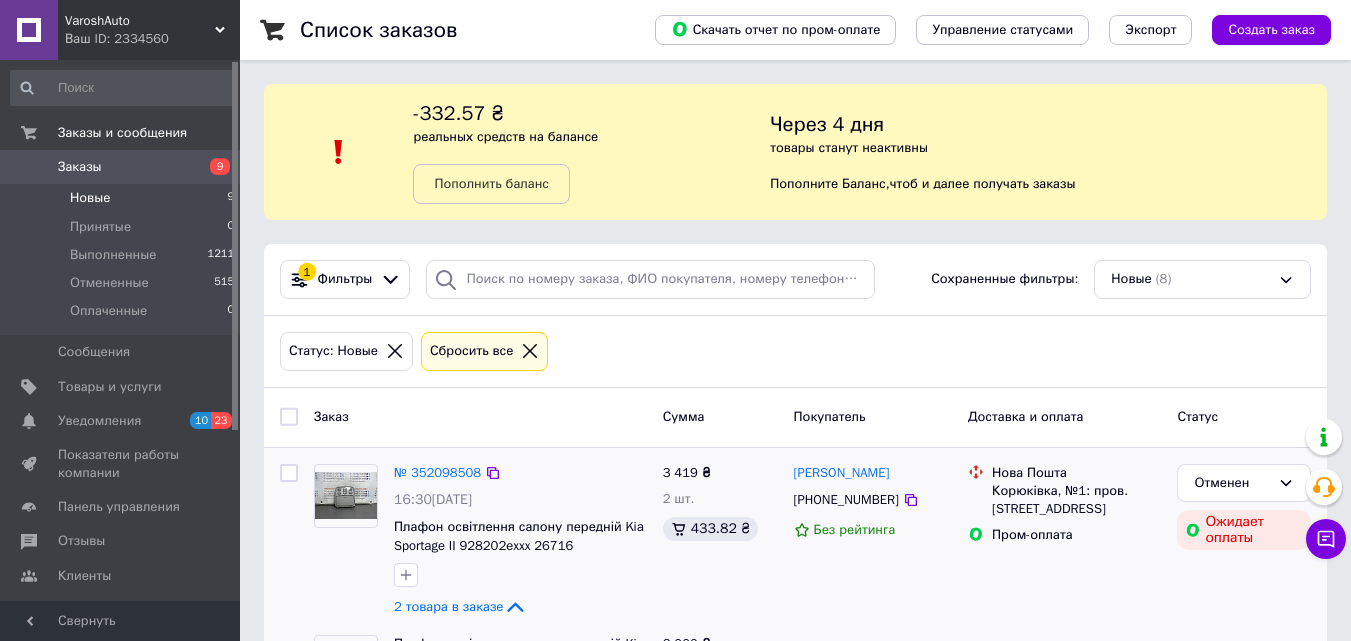 click on "Новые 9" at bounding box center [123, 198] 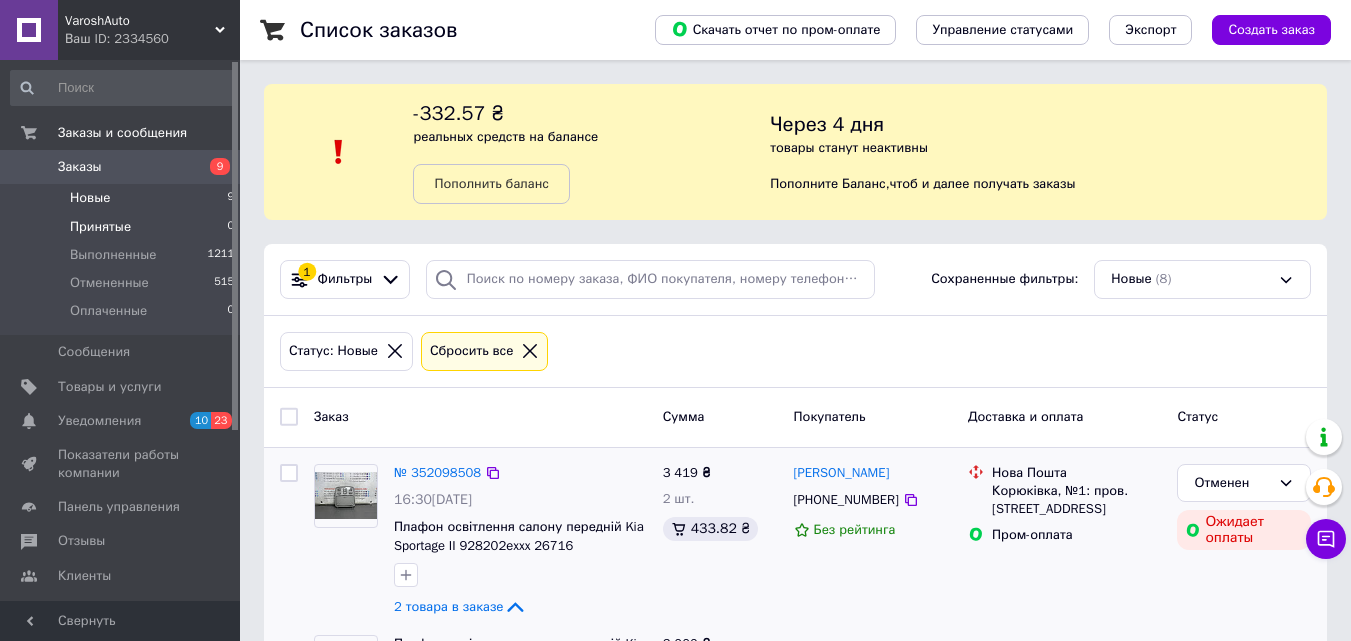 click on "Принятые" at bounding box center [100, 227] 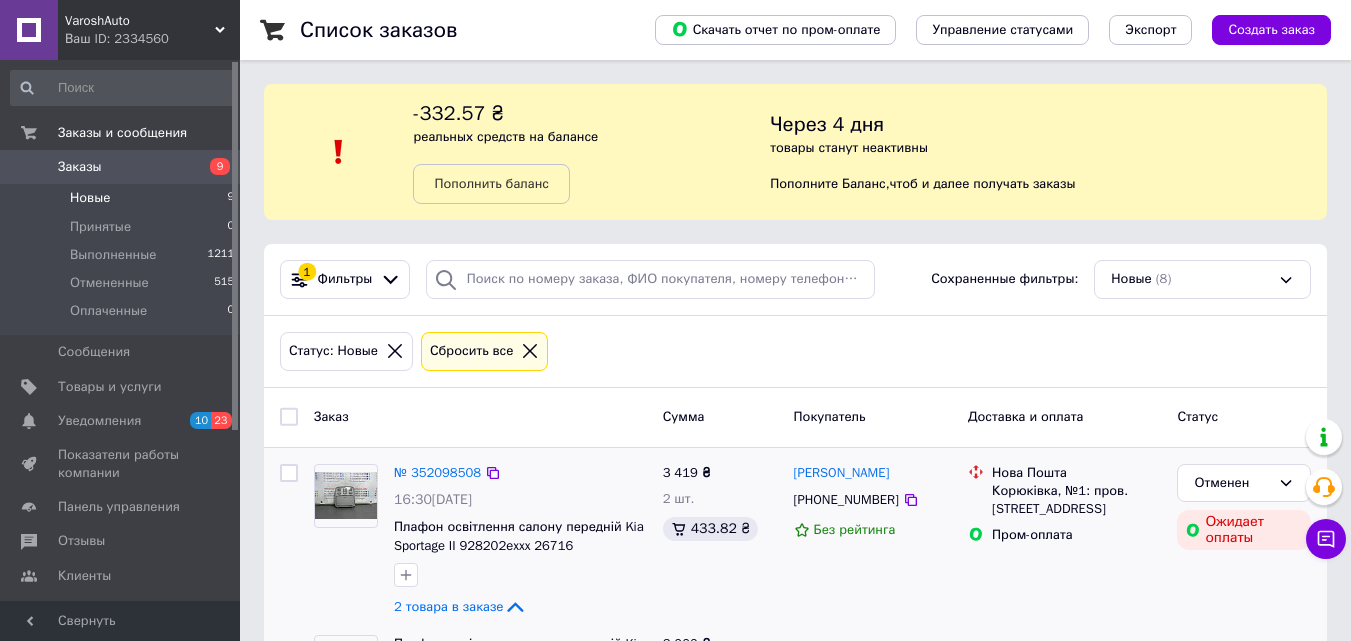 click on "Новые" at bounding box center [90, 198] 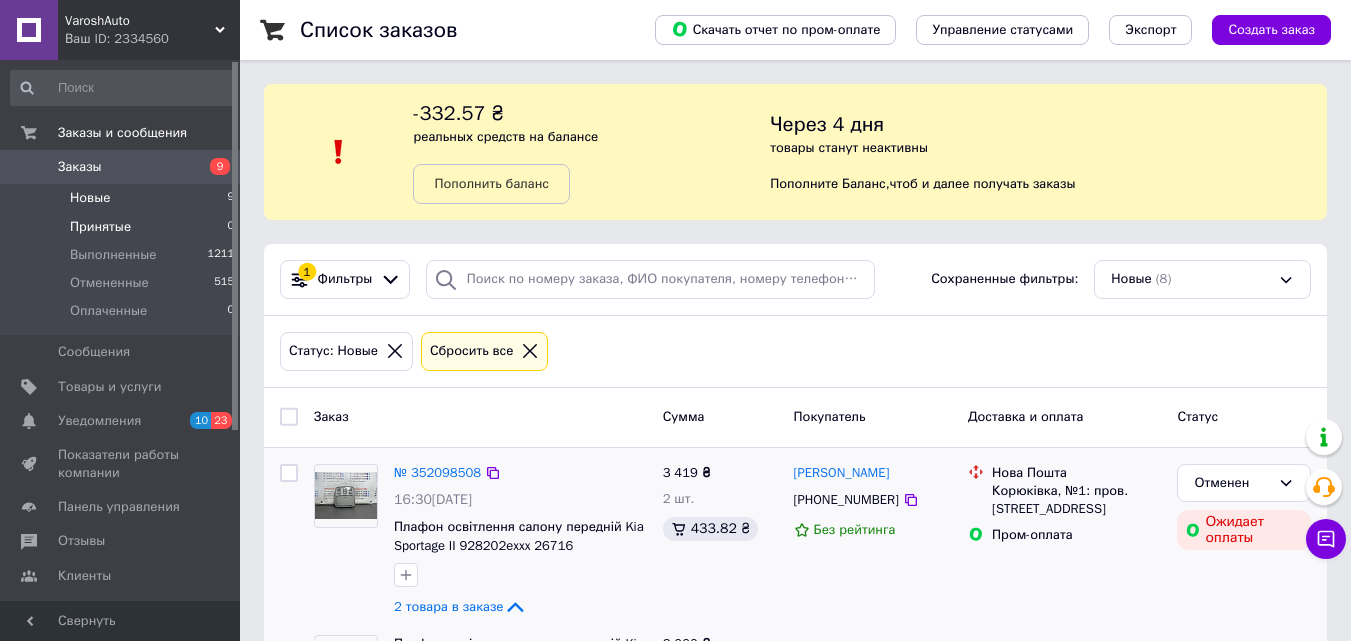 click on "Принятые" at bounding box center (100, 227) 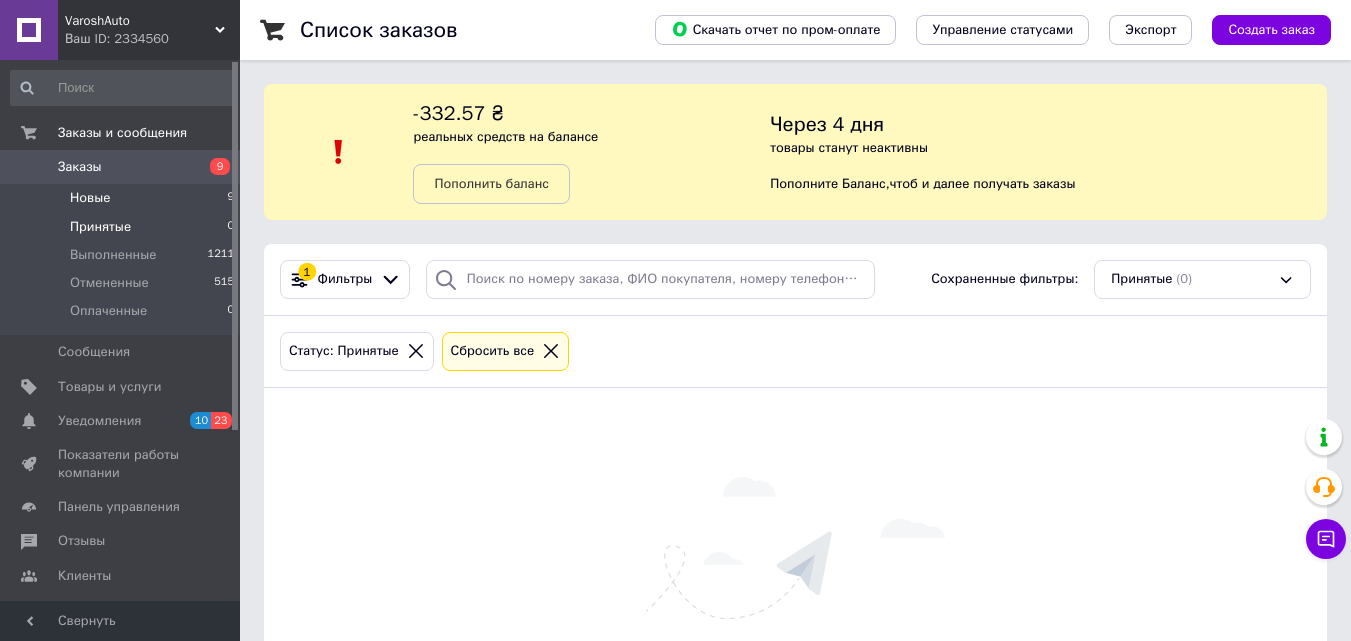 click on "Новые" at bounding box center [90, 198] 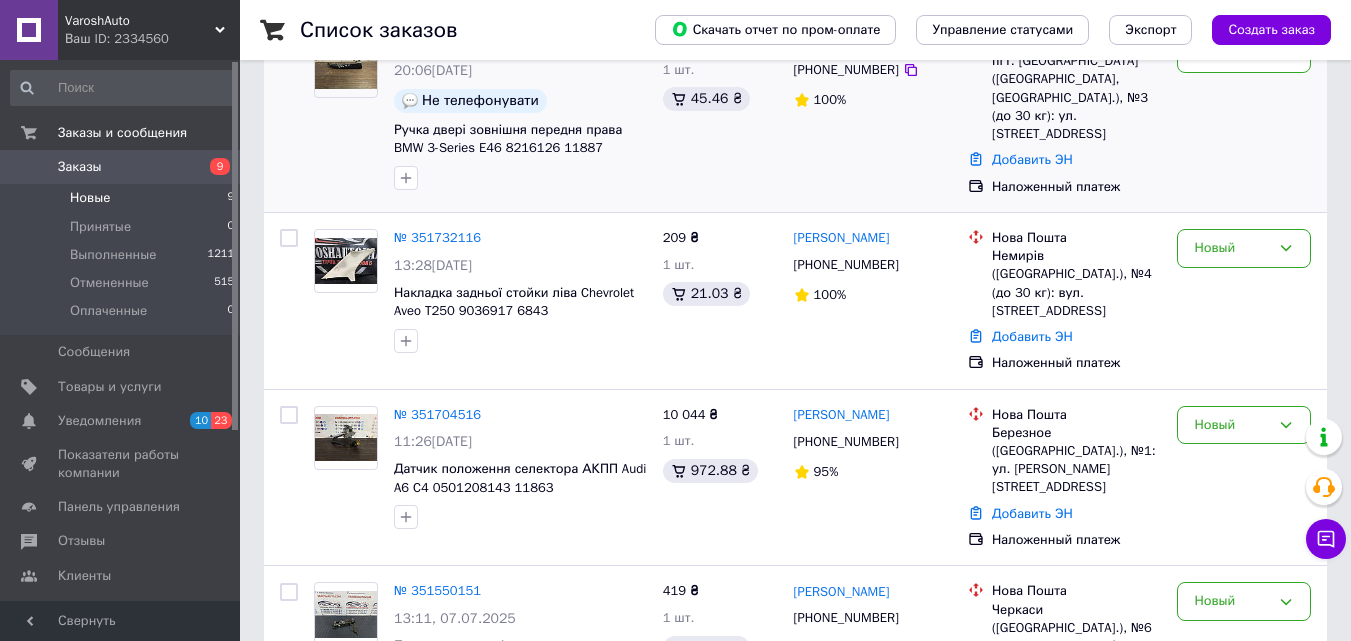 scroll, scrollTop: 600, scrollLeft: 0, axis: vertical 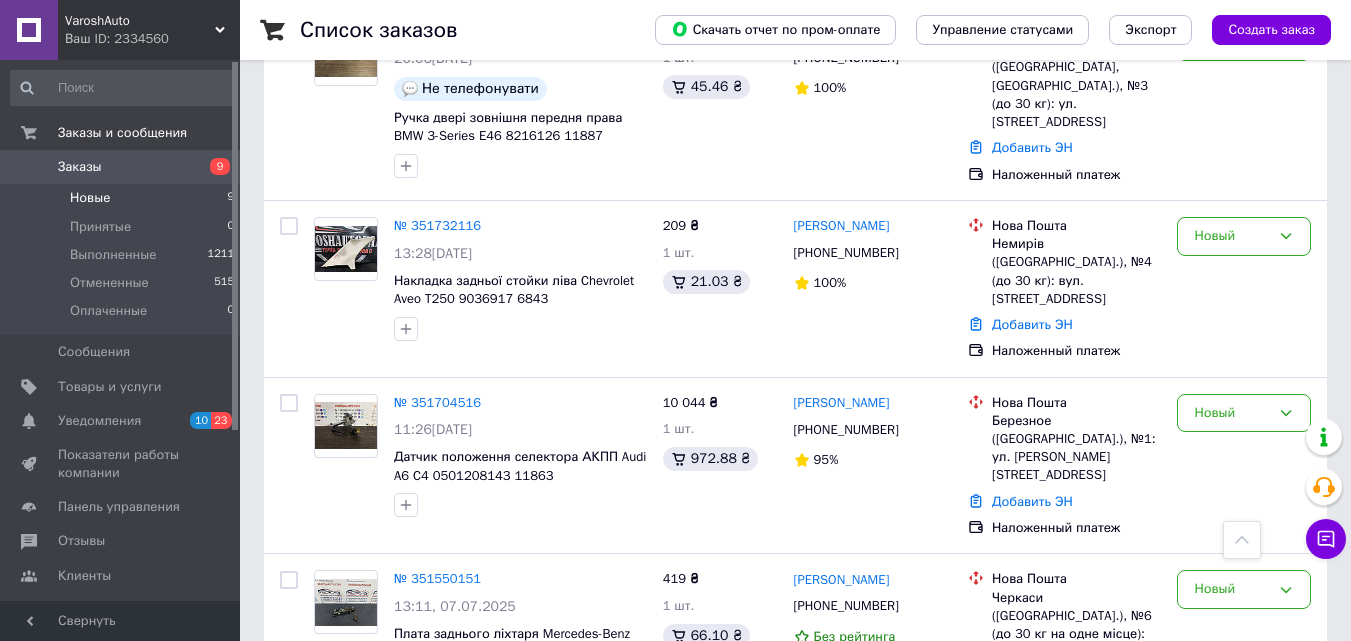 click on "Новые" at bounding box center (90, 198) 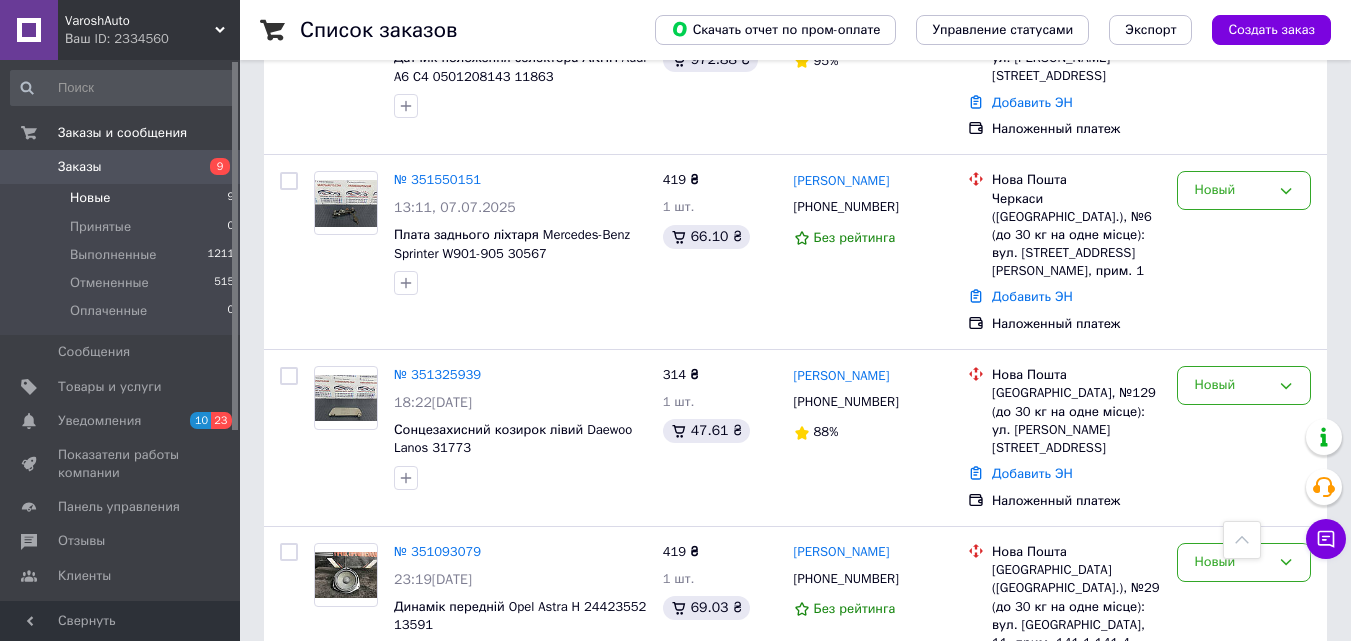 scroll, scrollTop: 1002, scrollLeft: 0, axis: vertical 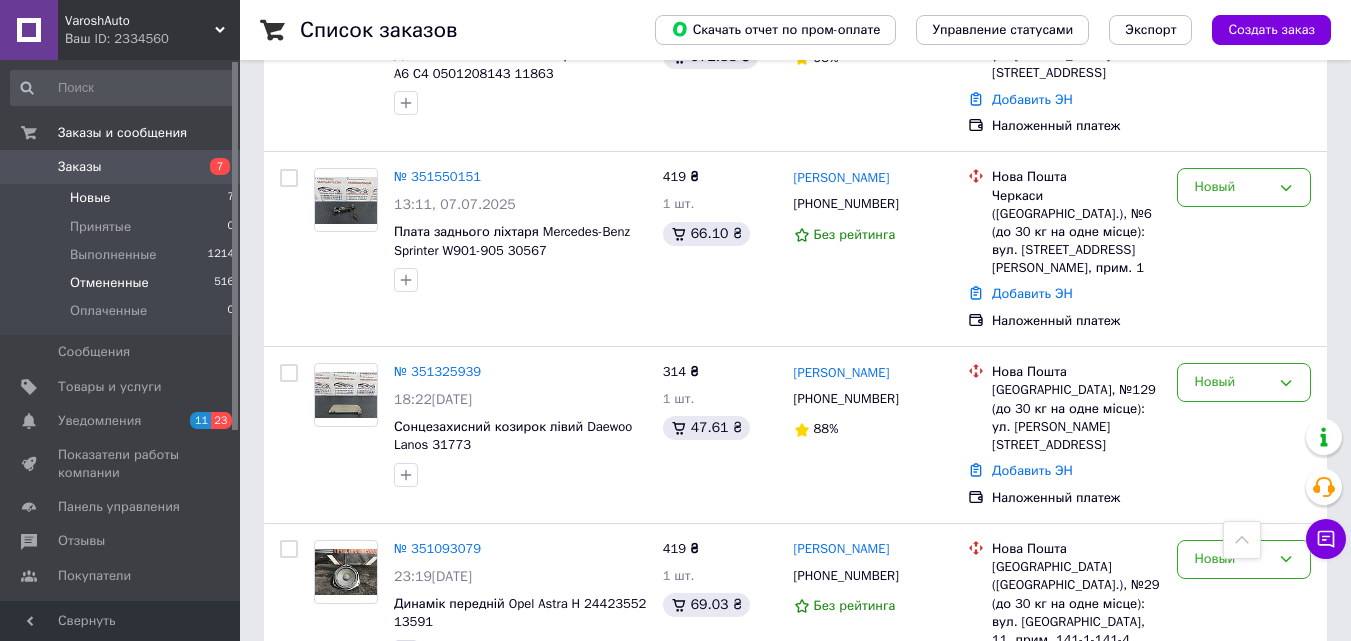 click on "Отмененные" at bounding box center [109, 283] 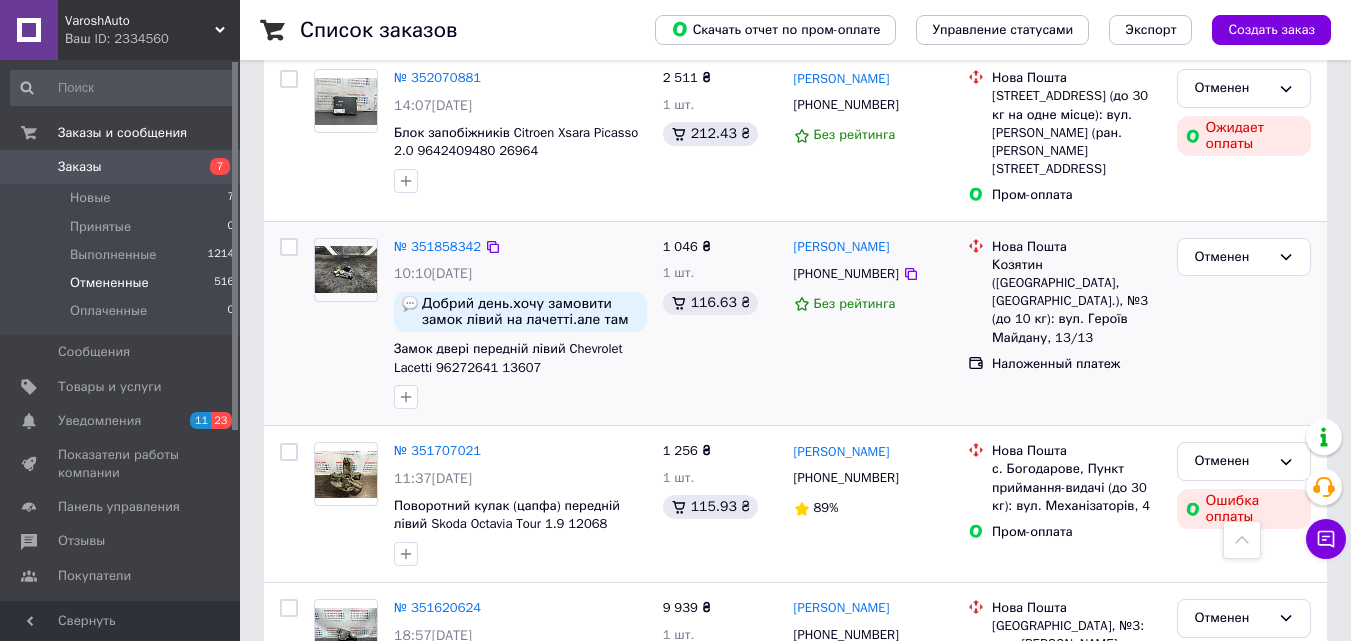 scroll, scrollTop: 600, scrollLeft: 0, axis: vertical 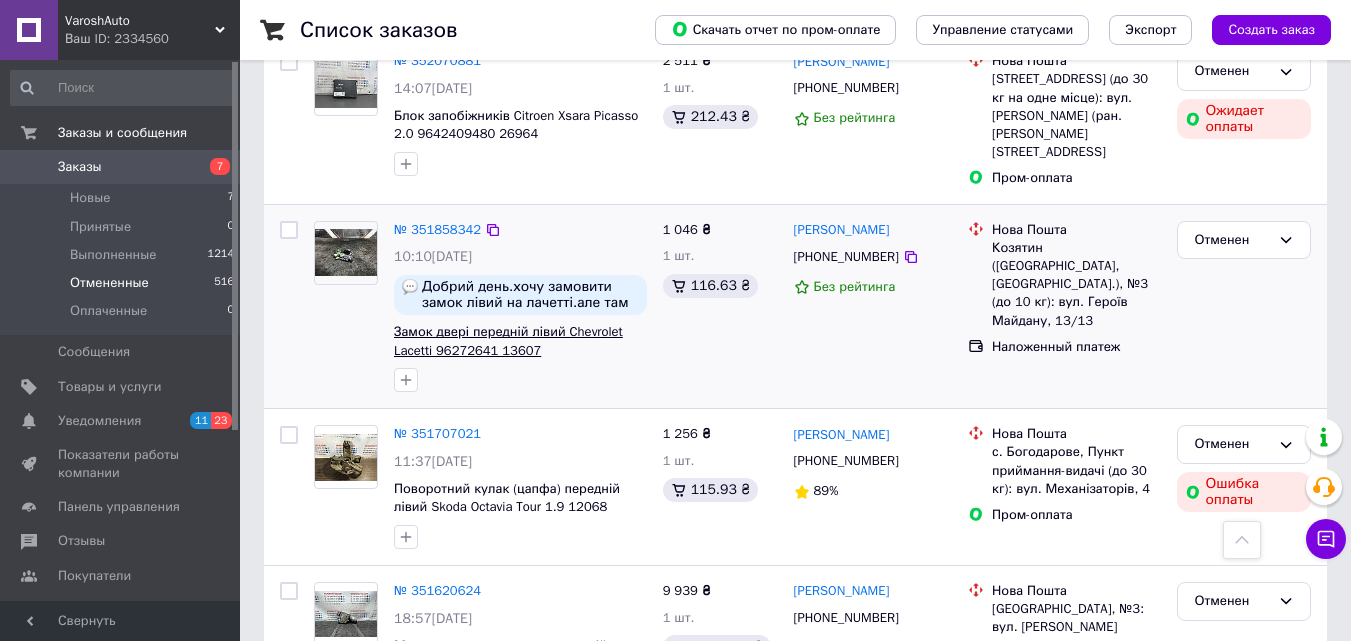 click on "Замок двері передній лівий Chevrolet Lacetti 96272641 13607" at bounding box center (508, 341) 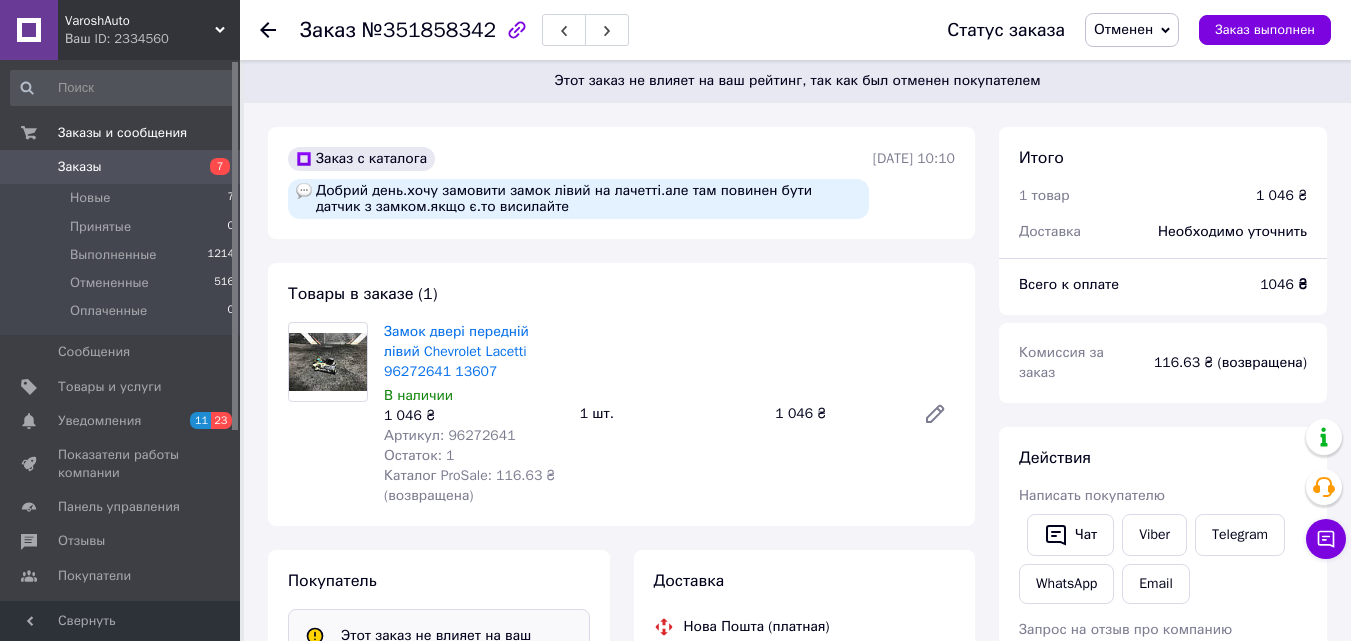 scroll, scrollTop: 0, scrollLeft: 0, axis: both 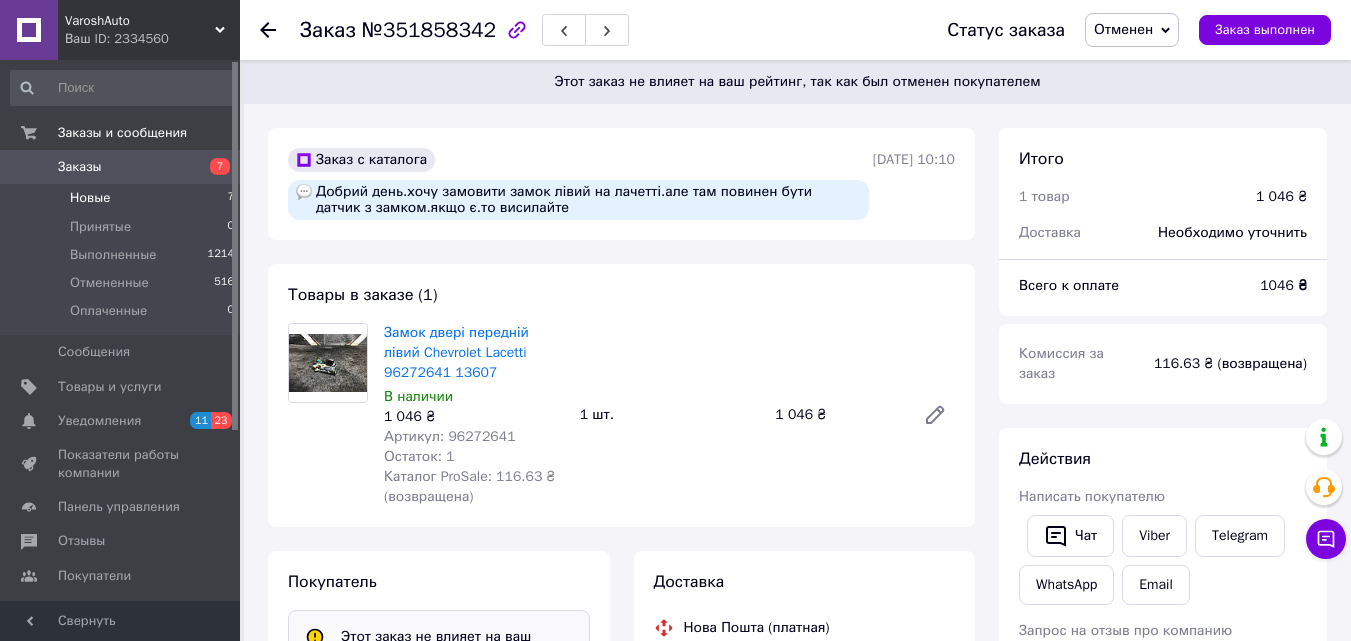 click on "Новые 7" at bounding box center (123, 198) 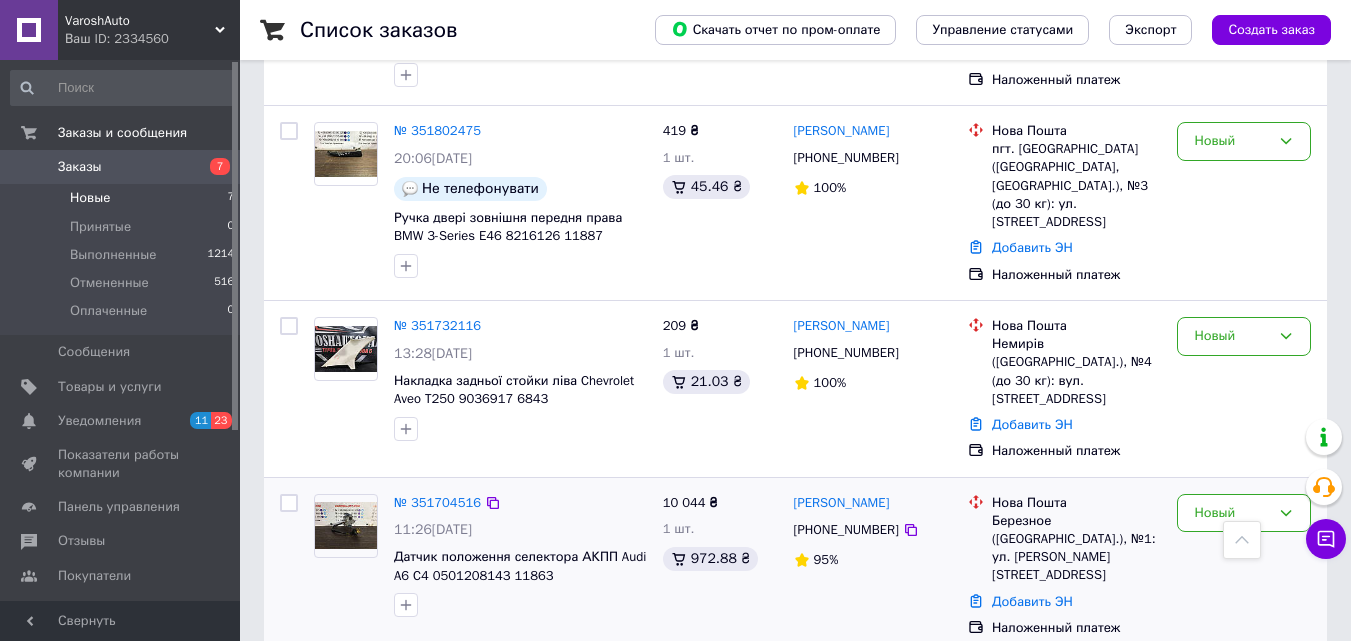 scroll, scrollTop: 400, scrollLeft: 0, axis: vertical 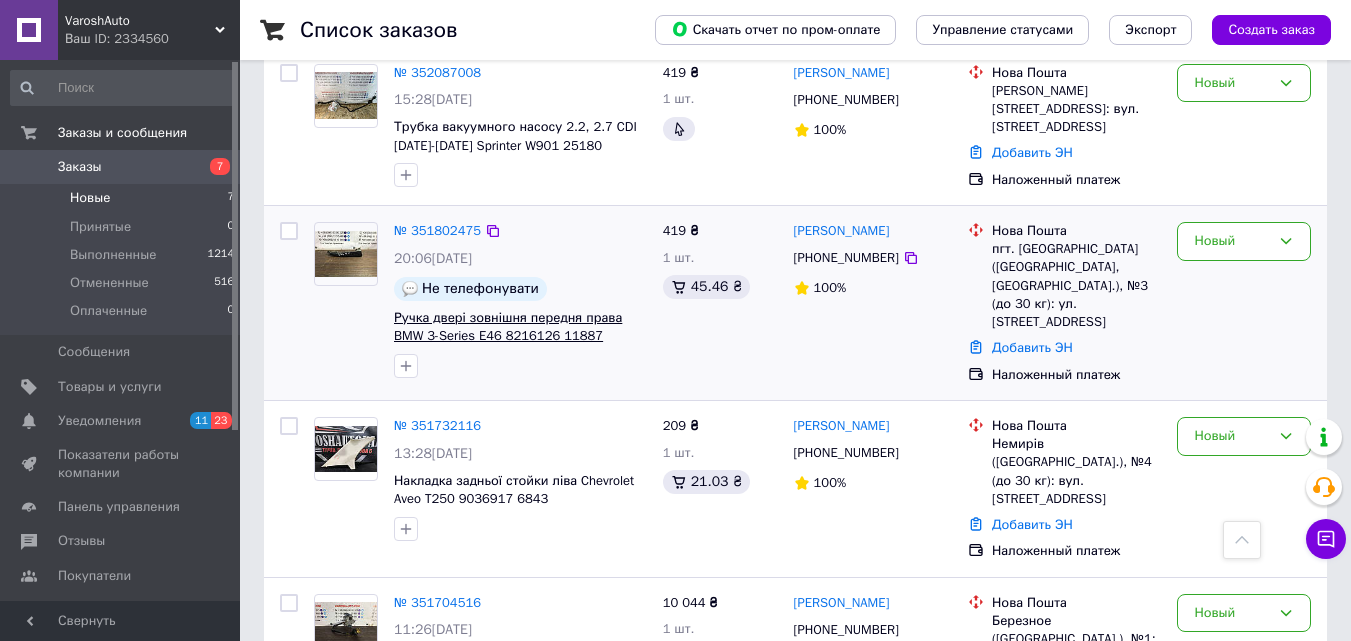 click on "Ручка двері зовнішня передня права BMW 3-Series E46 8216126 11887" at bounding box center (508, 327) 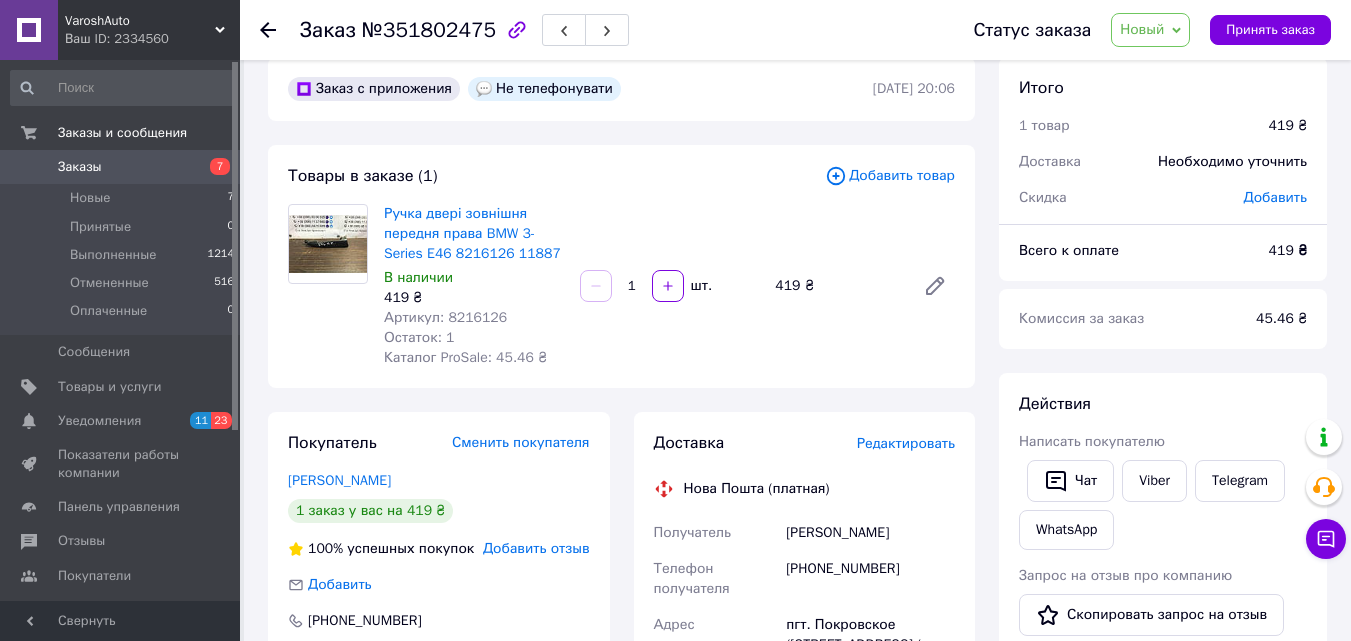 scroll, scrollTop: 0, scrollLeft: 0, axis: both 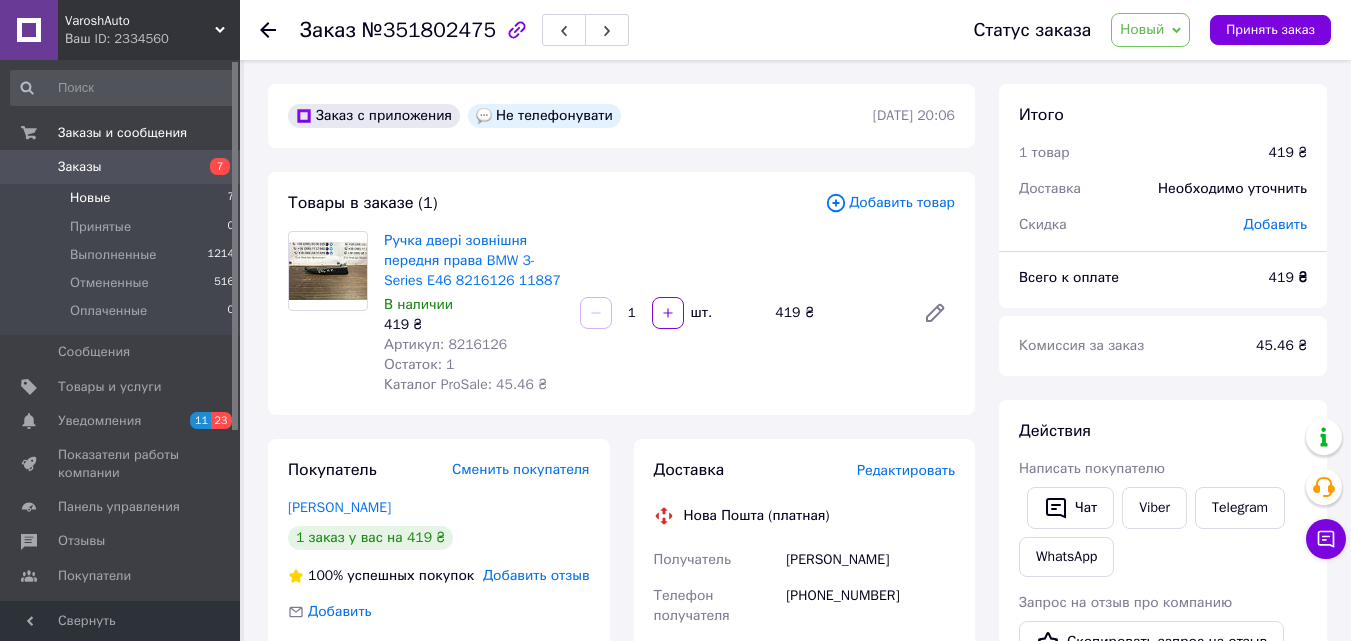 click on "Новые 7" at bounding box center (123, 198) 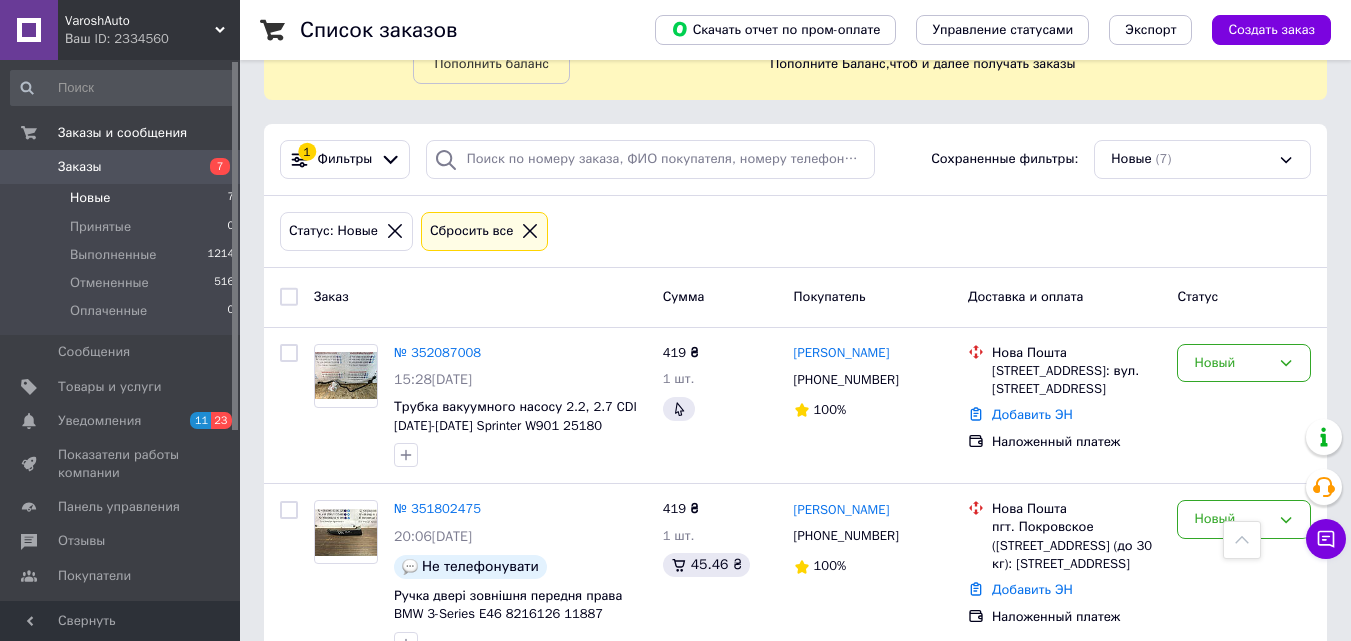 scroll, scrollTop: 0, scrollLeft: 0, axis: both 